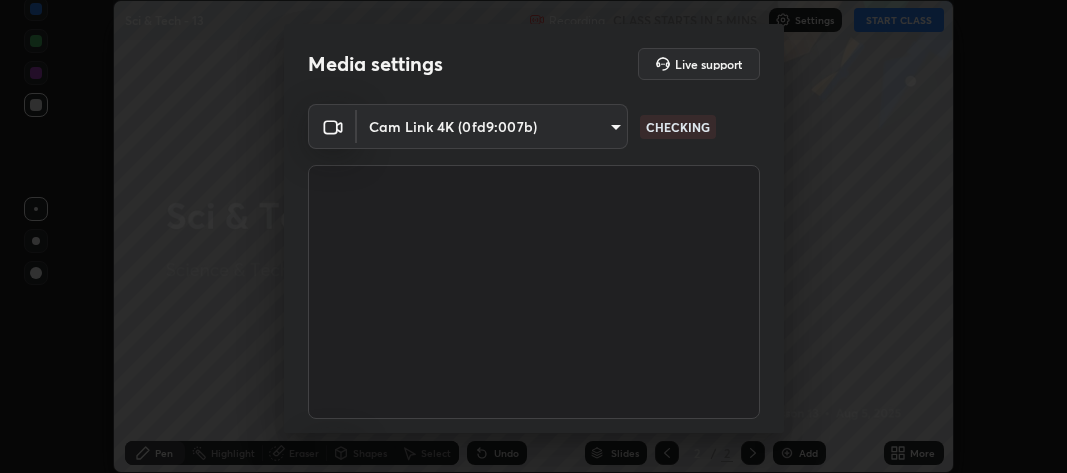 scroll, scrollTop: 0, scrollLeft: 0, axis: both 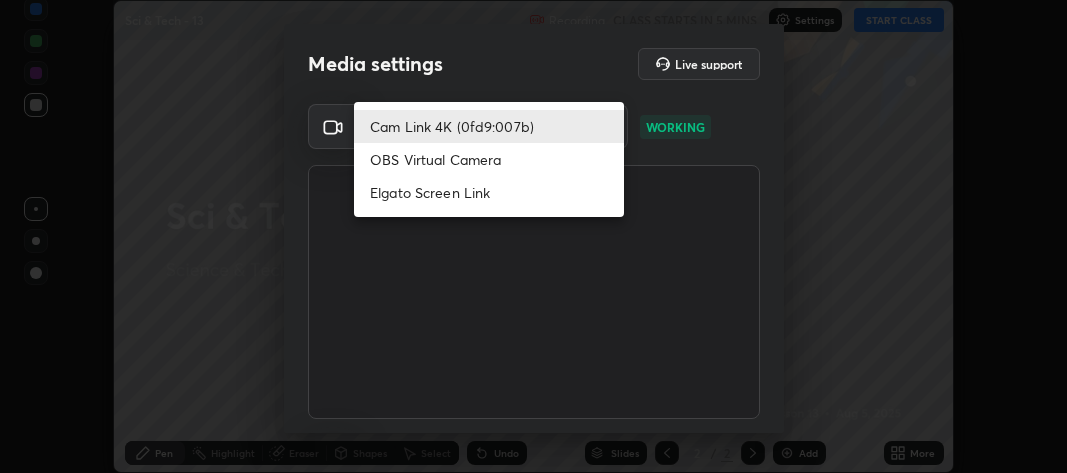 click on "Cam Link 4K (0fd9:007b)" at bounding box center (489, 126) 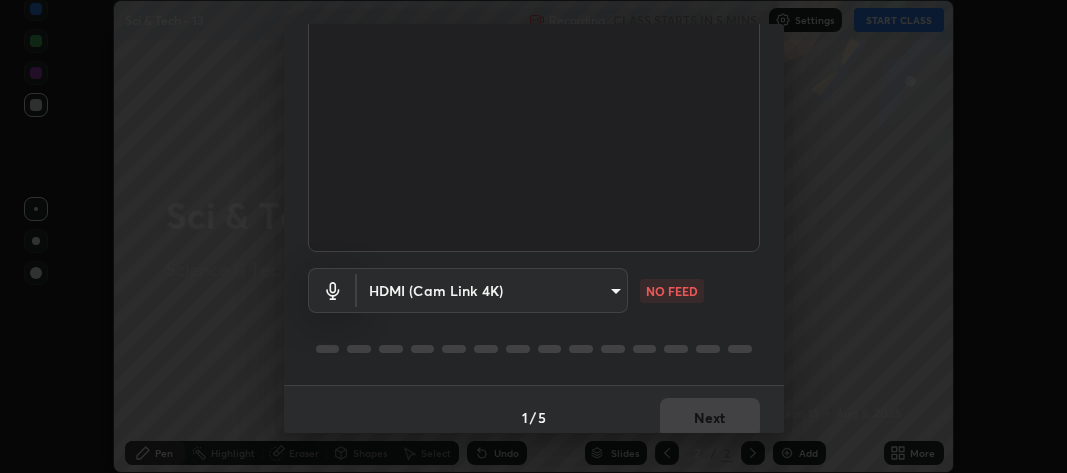 scroll, scrollTop: 182, scrollLeft: 0, axis: vertical 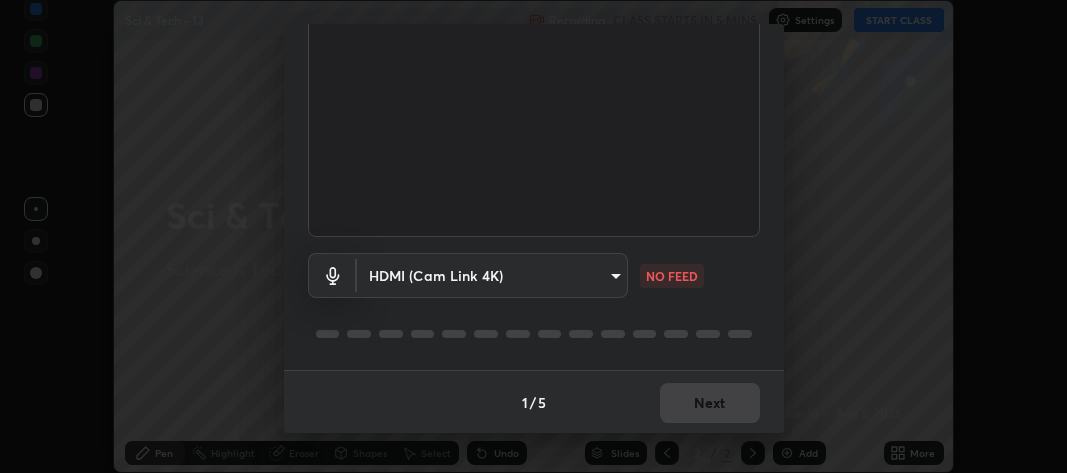 click on "Erase all Sci & Tech - 13 Recording CLASS STARTS IN 5 MINS Settings START CLASS Setting up your live class Sci & Tech - 13 • L13 of Science & Technology Jwala Kumar Pen Highlight Eraser Shapes Select Undo Slides 2 / 2 Add More Enable hand raising Enable raise hand to speak to learners. Once enabled, chat will be turned off temporarily. Enable x   No doubts shared Encourage your learners to ask a doubt for better clarity Report an issue Reason for reporting Buffering Chat not working Audio - Video sync issue Educator video quality low ​ Attach an image Report Media settings Live support Cam Link 4K (0fd9:007b) ff9cd9ad6f872c5c84fbce47984d4fae33ce26031a4c3ca60f723b6a20513729 WORKING HDMI (Cam Link 4K) 0cd0ee22142edfd63157b7dc935b77dbee71542bf8905af24e243590ccedbc60 NO FEED 1 / 5 Next" at bounding box center [533, 236] 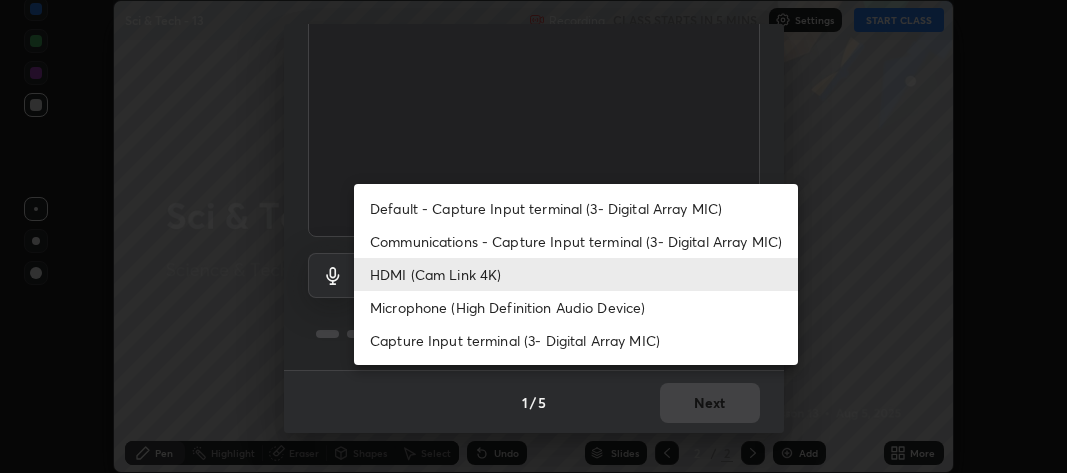 click on "HDMI (Cam Link 4K)" at bounding box center [576, 274] 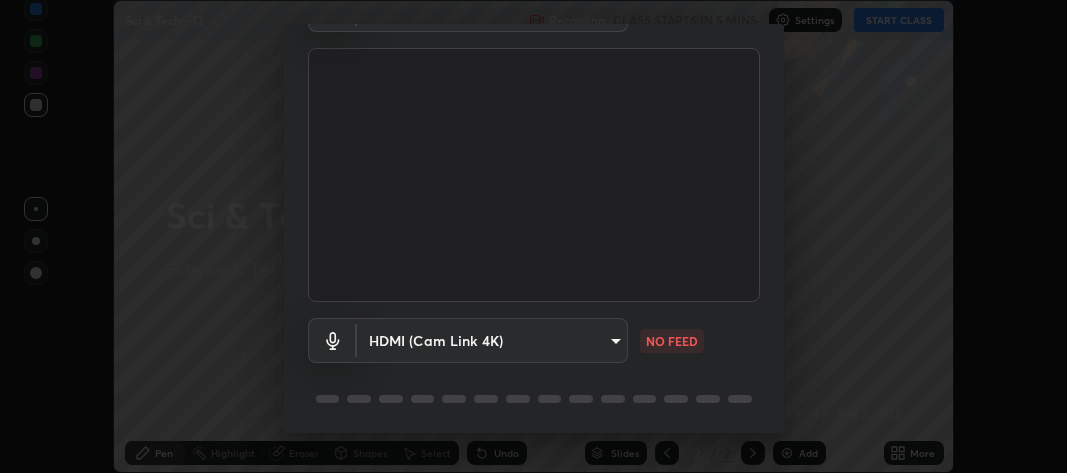 scroll, scrollTop: 131, scrollLeft: 0, axis: vertical 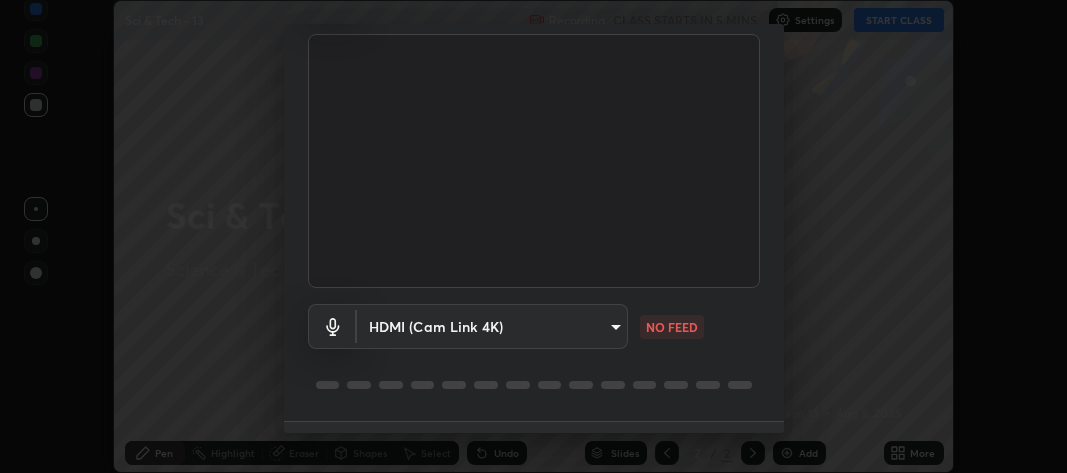 click on "Erase all Sci & Tech - 13 Recording CLASS STARTS IN 5 MINS Settings START CLASS Setting up your live class Sci & Tech - 13 • L13 of Science & Technology Jwala Kumar Pen Highlight Eraser Shapes Select Undo Slides 2 / 2 Add More Enable hand raising Enable raise hand to speak to learners. Once enabled, chat will be turned off temporarily. Enable x   No doubts shared Encourage your learners to ask a doubt for better clarity Report an issue Reason for reporting Buffering Chat not working Audio - Video sync issue Educator video quality low ​ Attach an image Report Media settings Live support Cam Link 4K (0fd9:007b) ff9cd9ad6f872c5c84fbce47984d4fae33ce26031a4c3ca60f723b6a20513729 WORKING HDMI (Cam Link 4K) 0cd0ee22142edfd63157b7dc935b77dbee71542bf8905af24e243590ccedbc60 NO FEED 1 / 5 Next" at bounding box center [533, 236] 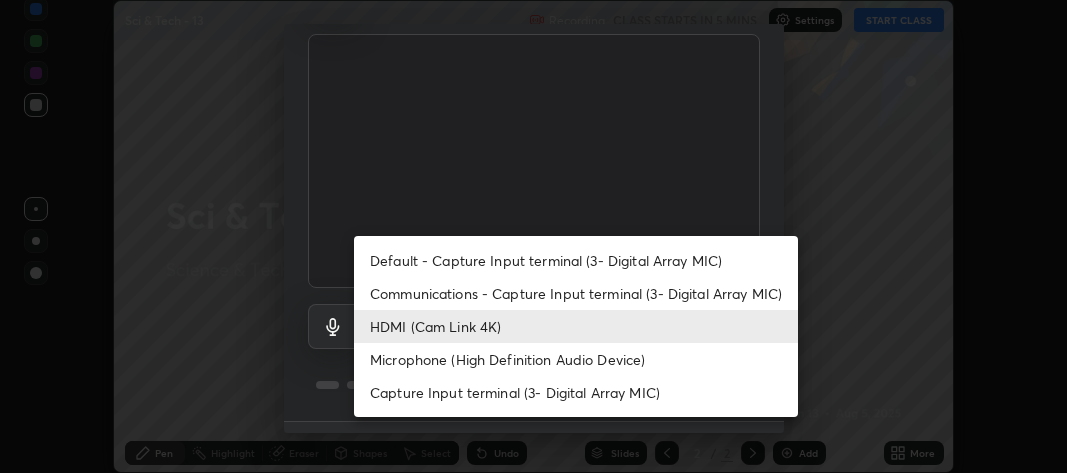 click on "HDMI (Cam Link 4K)" at bounding box center [576, 326] 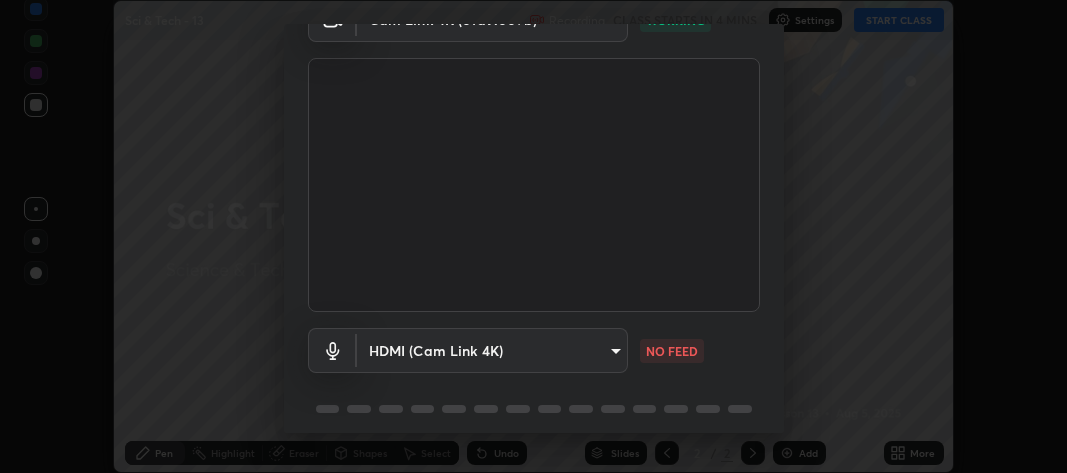 scroll, scrollTop: 126, scrollLeft: 0, axis: vertical 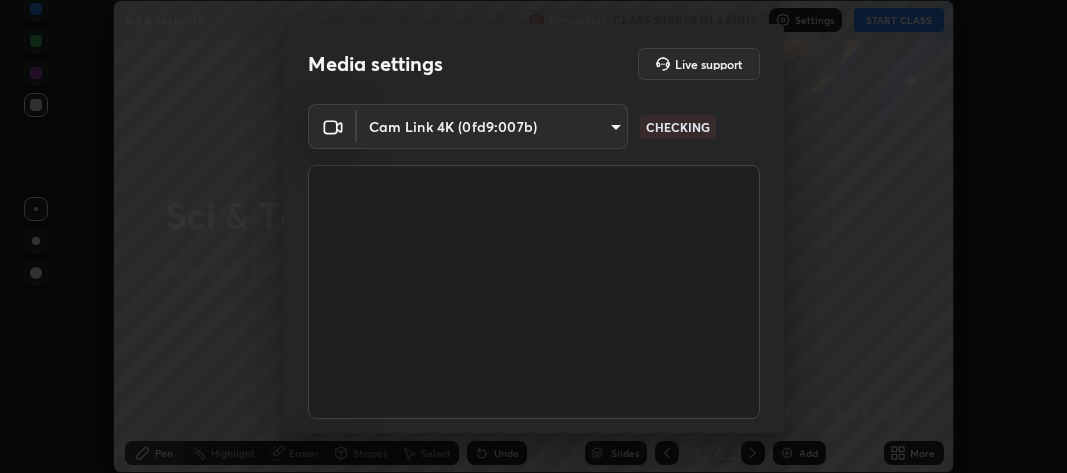 click on "Erase all Sci & Tech - 13 Recording CLASS STARTS IN 4 MINS Settings START CLASS Setting up your live class Sci & Tech - 13 • L13 of Science & Technology Jwala Kumar Pen Highlight Eraser Shapes Select Undo Slides 2 / 2 Add More Enable hand raising Enable raise hand to speak to learners. Once enabled, chat will be turned off temporarily. Enable x   No doubts shared Encourage your learners to ask a doubt for better clarity Report an issue Reason for reporting Buffering Chat not working Audio - Video sync issue Educator video quality low ​ Attach an image Report Media settings Live support Cam Link 4K (0fd9:007b) ff9cd9ad6f872c5c84fbce47984d4fae33ce26031a4c3ca60f723b6a20513729 CHECKING HDMI (Cam Link 4K) 0cd0ee22142edfd63157b7dc935b77dbee71542bf8905af24e243590ccedbc60 NO FEED 1 / 5 Next" at bounding box center (533, 236) 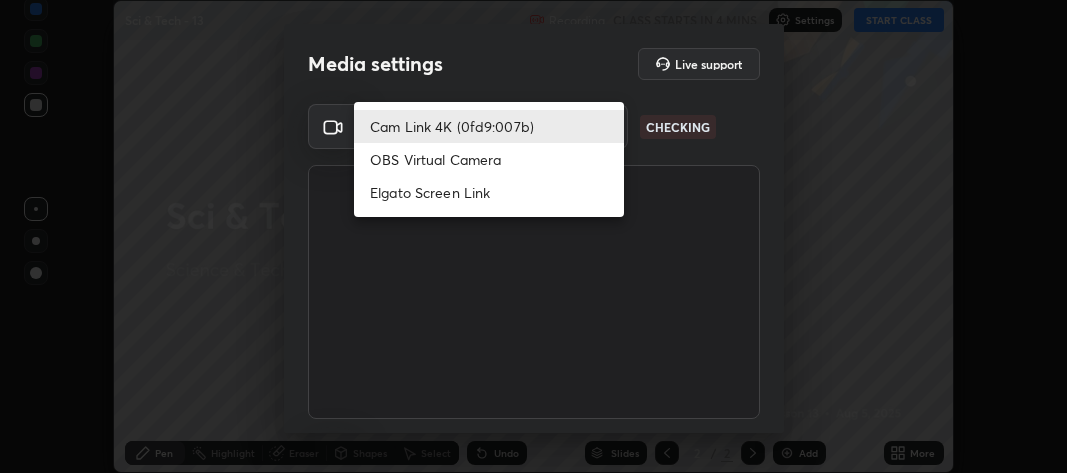 click on "Cam Link 4K (0fd9:007b)" at bounding box center (489, 126) 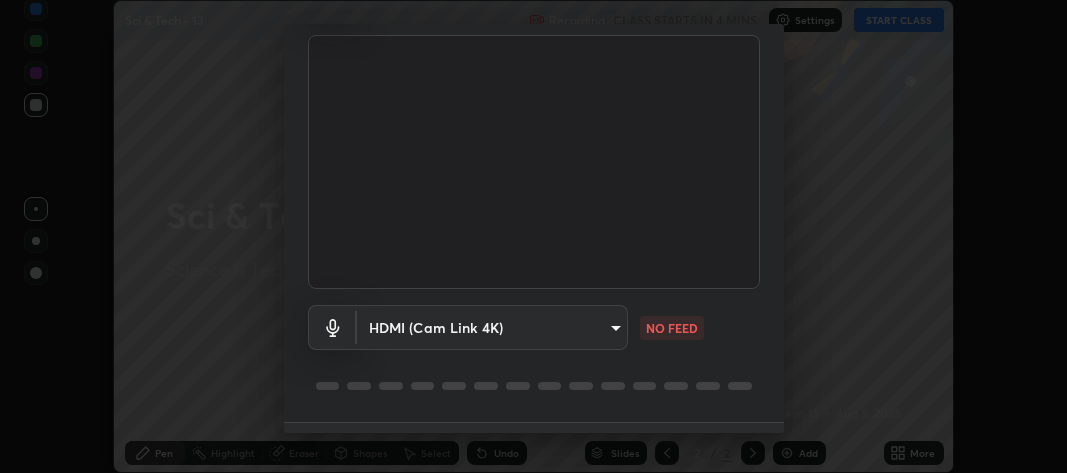 scroll, scrollTop: 182, scrollLeft: 0, axis: vertical 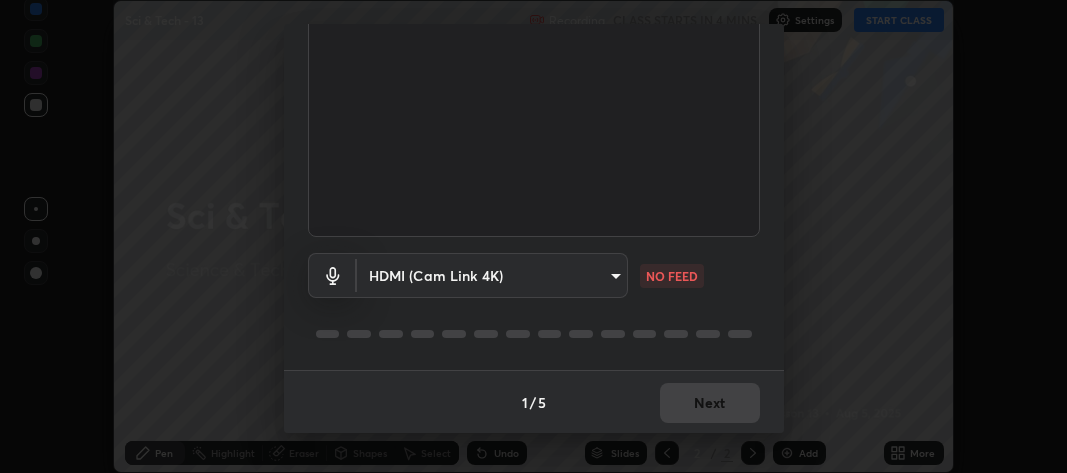 click on "Erase all Sci & Tech - 13 Recording CLASS STARTS IN 4 MINS Settings START CLASS Setting up your live class Sci & Tech - 13 • L13 of Science & Technology Jwala Kumar Pen Highlight Eraser Shapes Select Undo Slides 2 / 2 Add More Enable hand raising Enable raise hand to speak to learners. Once enabled, chat will be turned off temporarily. Enable x   No doubts shared Encourage your learners to ask a doubt for better clarity Report an issue Reason for reporting Buffering Chat not working Audio - Video sync issue Educator video quality low ​ Attach an image Report Media settings Live support Cam Link 4K (0fd9:007b) ff9cd9ad6f872c5c84fbce47984d4fae33ce26031a4c3ca60f723b6a20513729 WORKING HDMI (Cam Link 4K) 0cd0ee22142edfd63157b7dc935b77dbee71542bf8905af24e243590ccedbc60 NO FEED 1 / 5 Next" at bounding box center (533, 236) 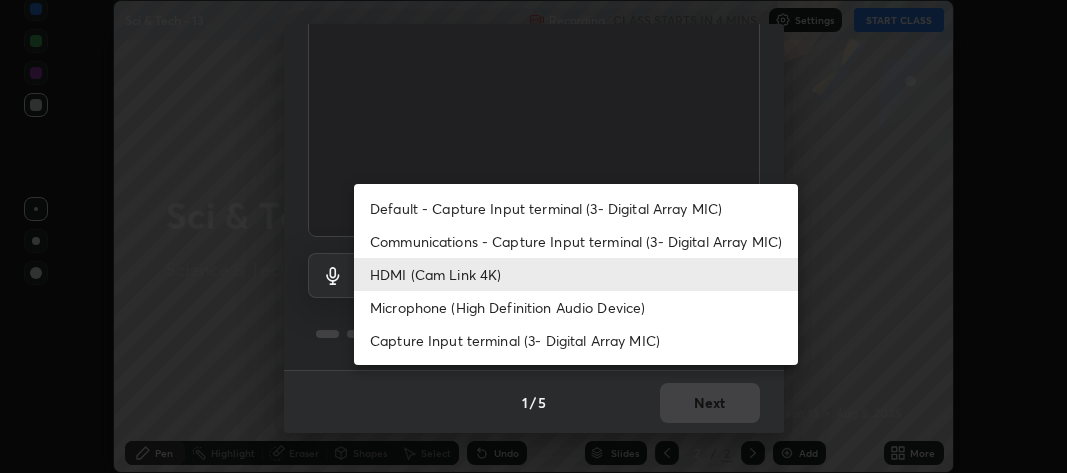 click on "HDMI (Cam Link 4K)" at bounding box center [576, 274] 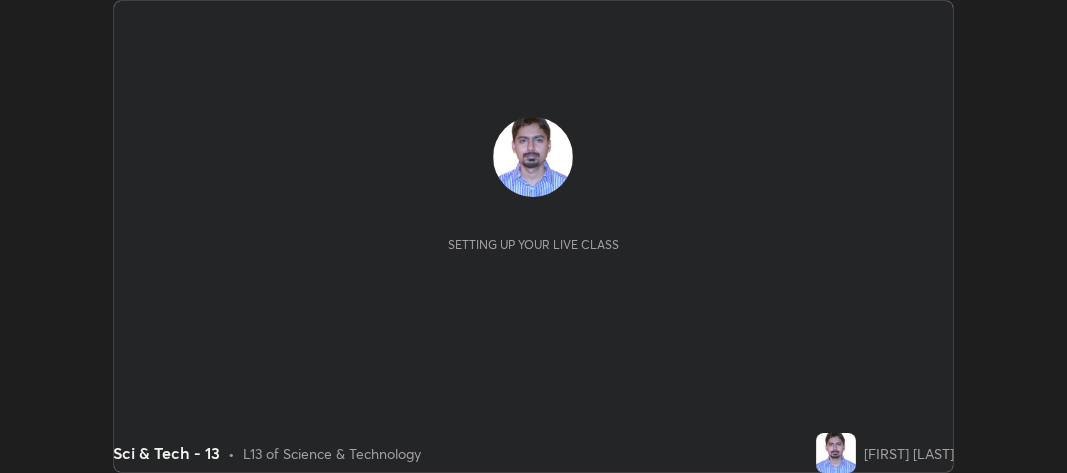 scroll, scrollTop: 0, scrollLeft: 0, axis: both 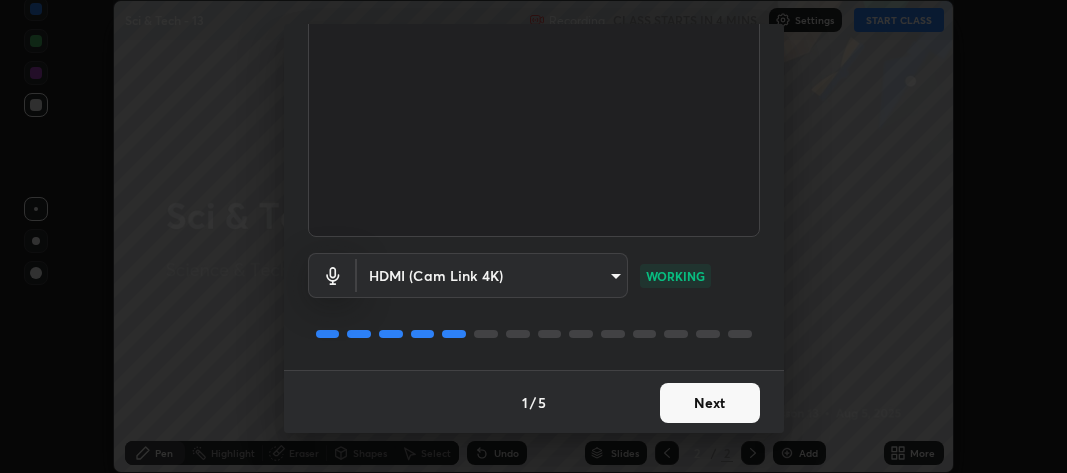 click on "Next" at bounding box center [710, 403] 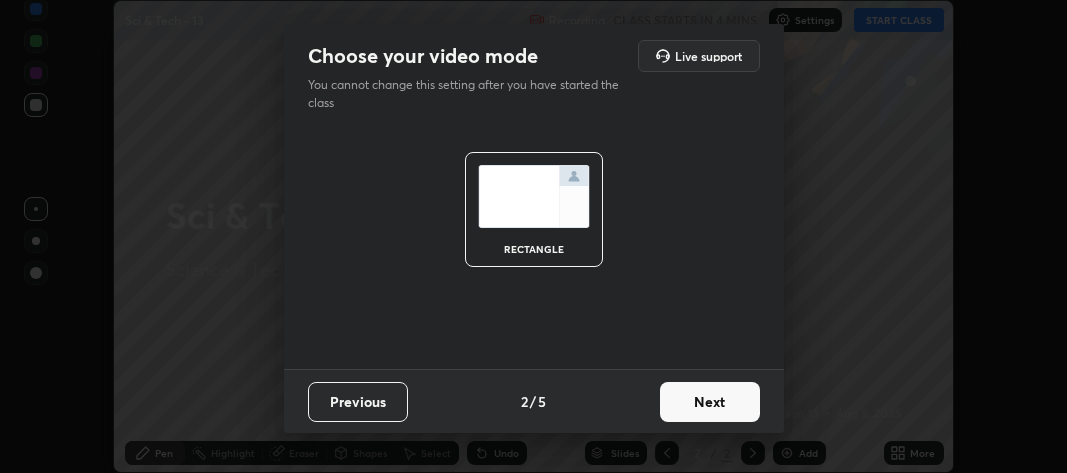 click on "Next" at bounding box center [710, 402] 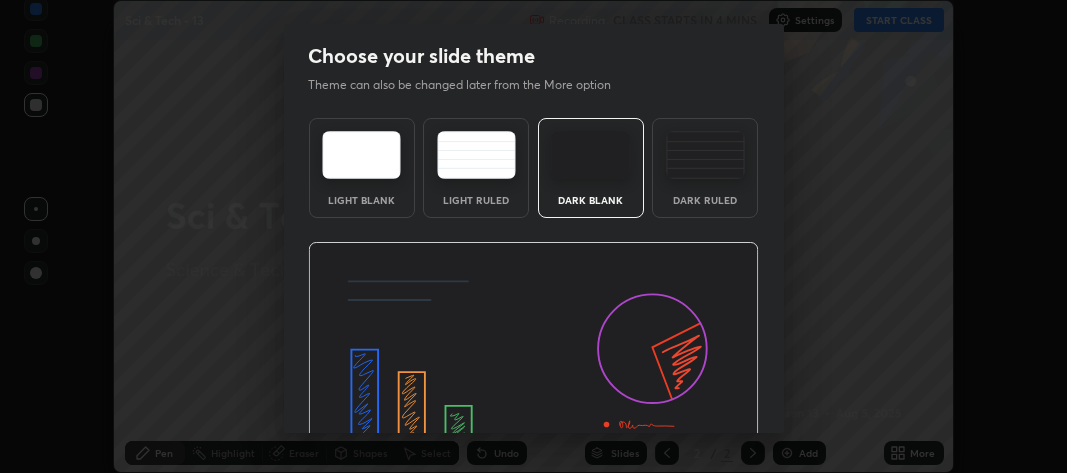 click at bounding box center (533, 369) 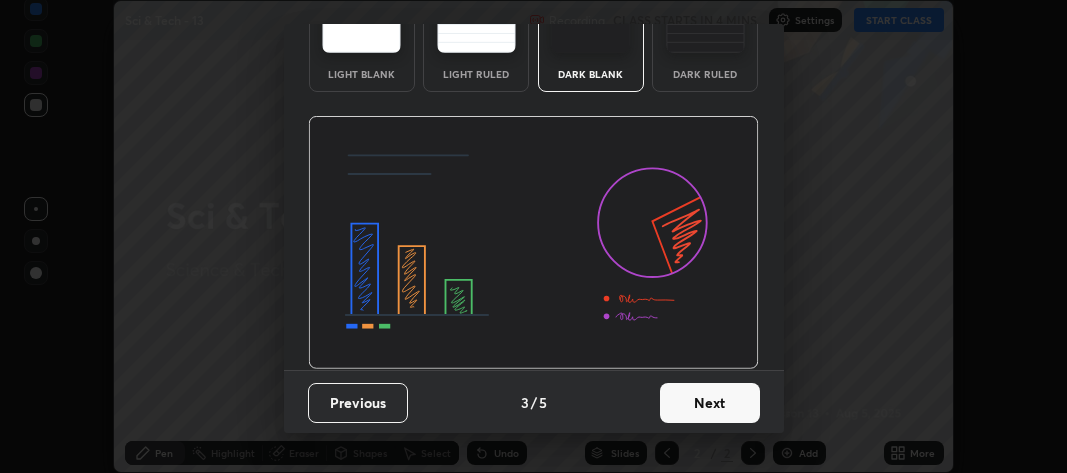click on "Next" at bounding box center (710, 403) 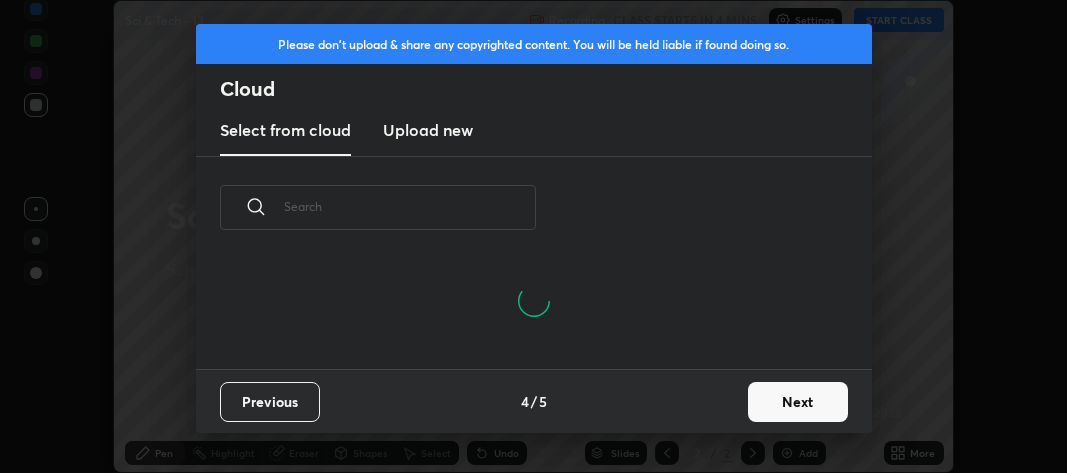 click on "Next" at bounding box center (798, 402) 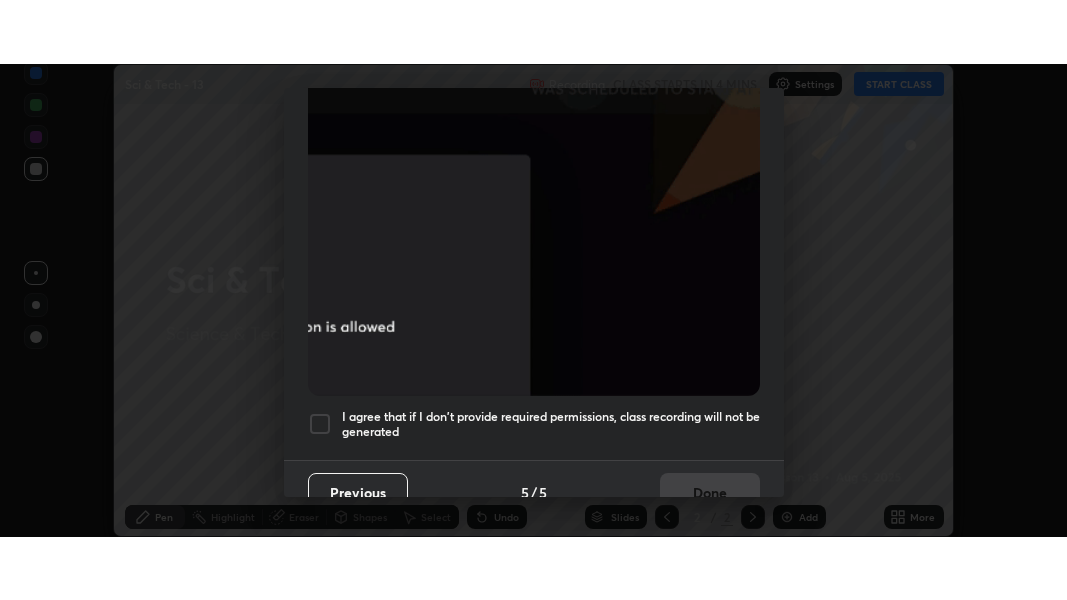 scroll, scrollTop: 590, scrollLeft: 0, axis: vertical 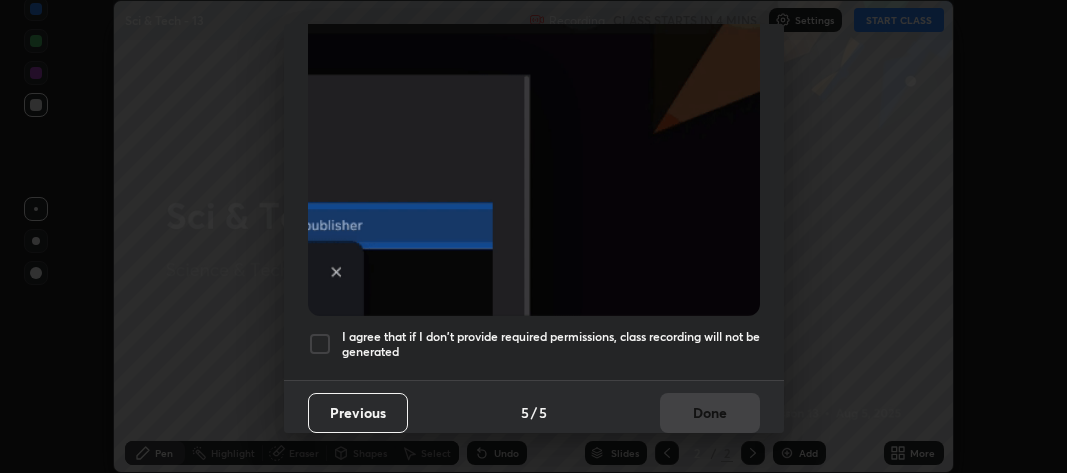 click at bounding box center (320, 344) 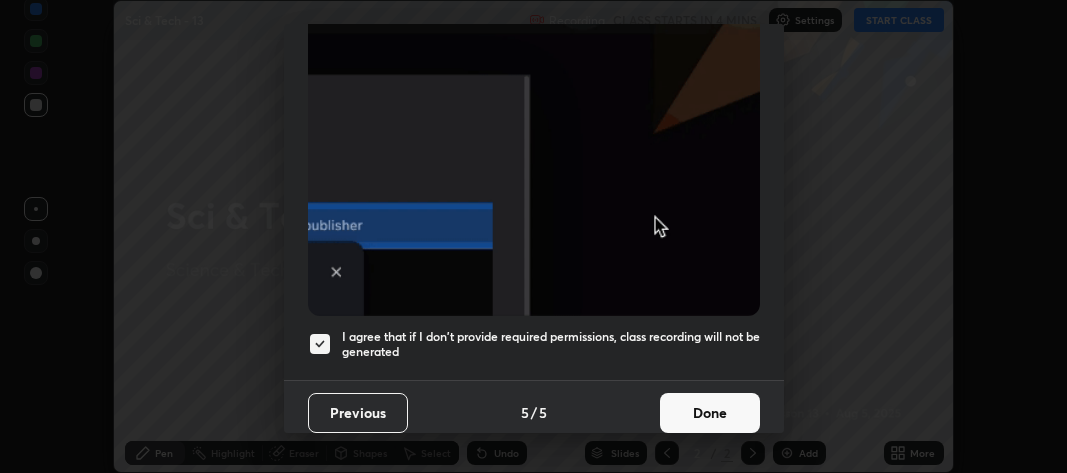 click on "Done" at bounding box center [710, 413] 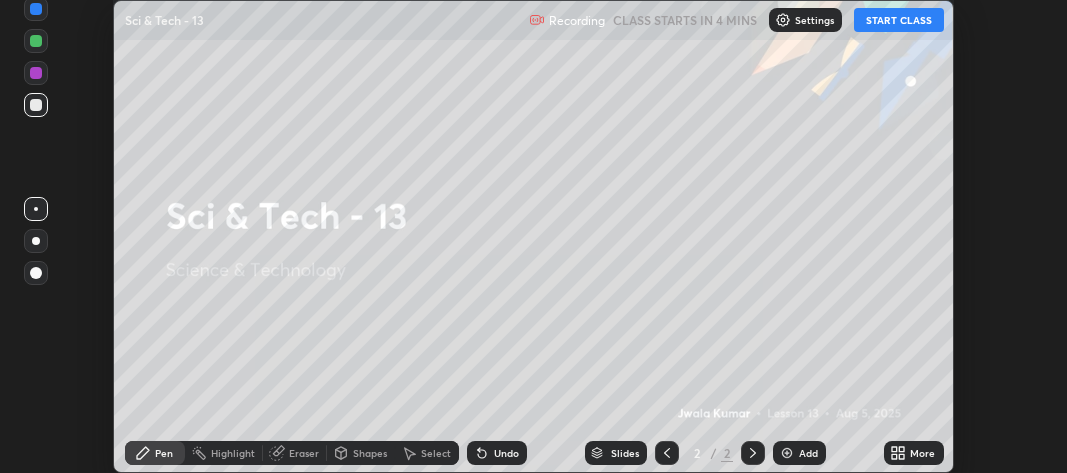 click 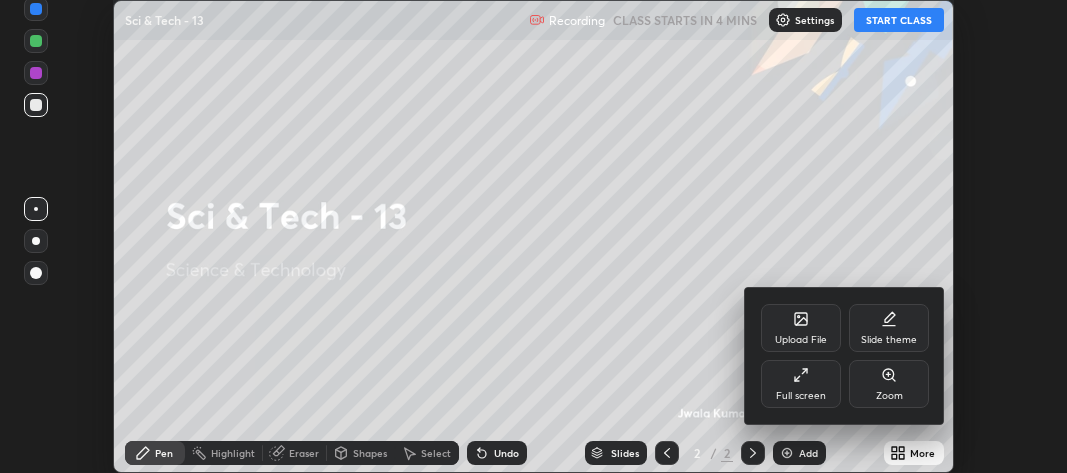 click 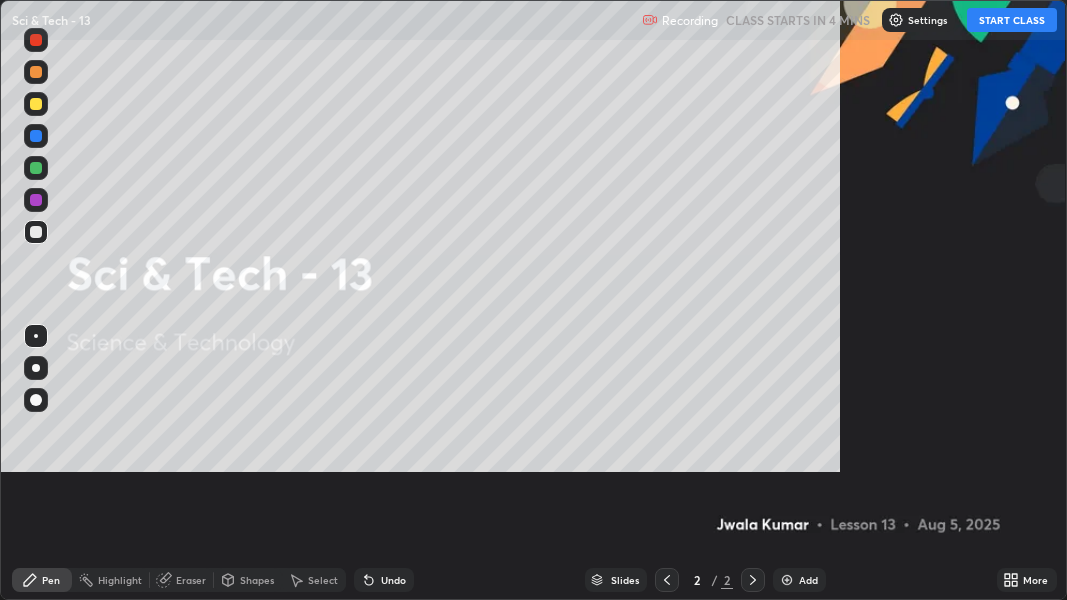 scroll, scrollTop: 99399, scrollLeft: 98932, axis: both 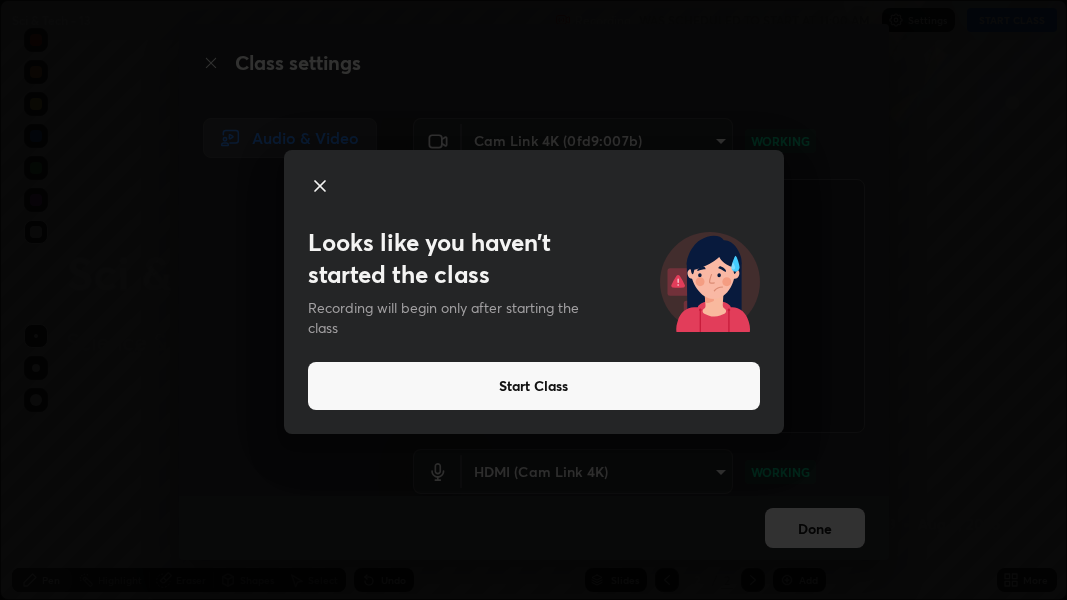 click on "Start Class" at bounding box center (534, 386) 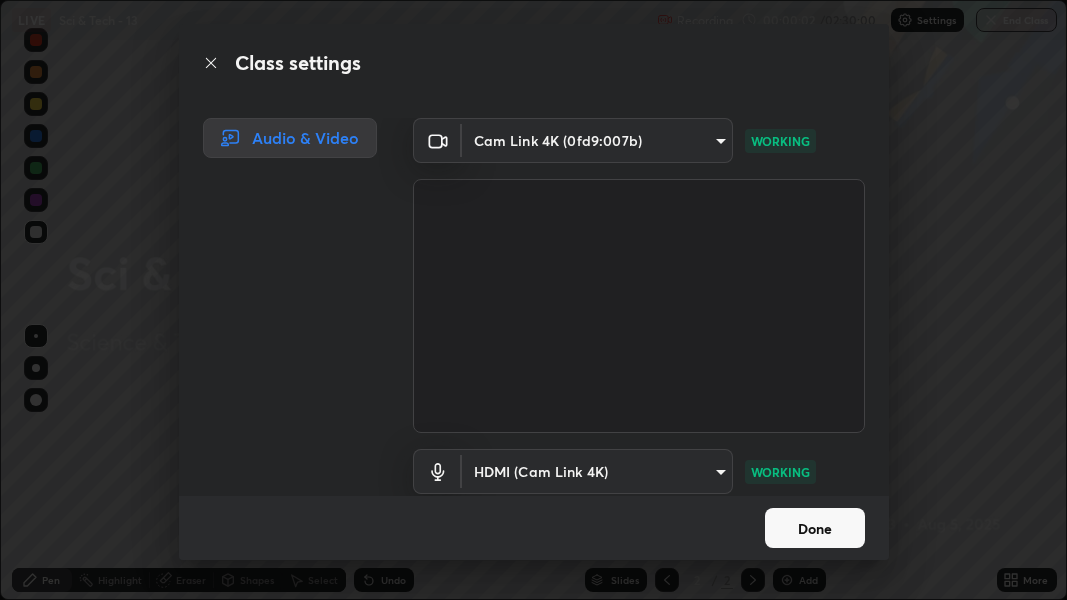 click on "Done" at bounding box center (815, 528) 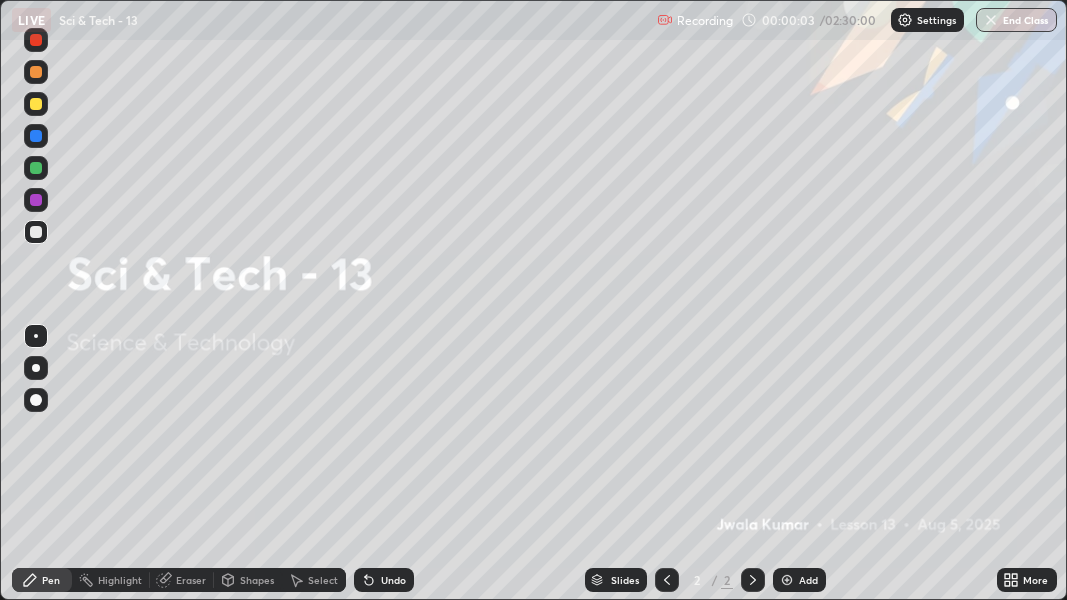 click on "Add" at bounding box center [799, 580] 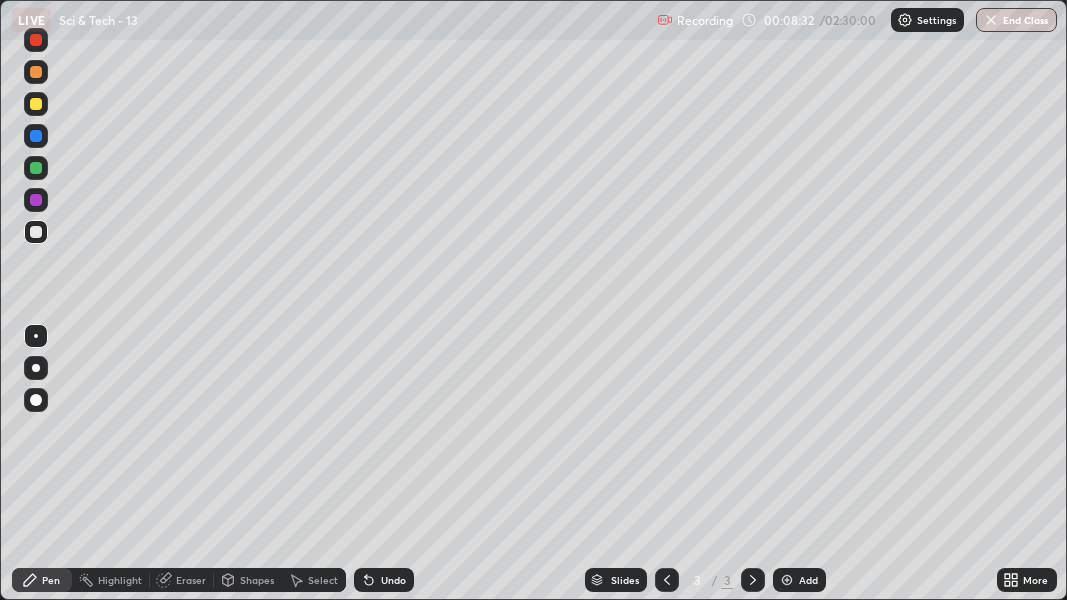click at bounding box center [787, 580] 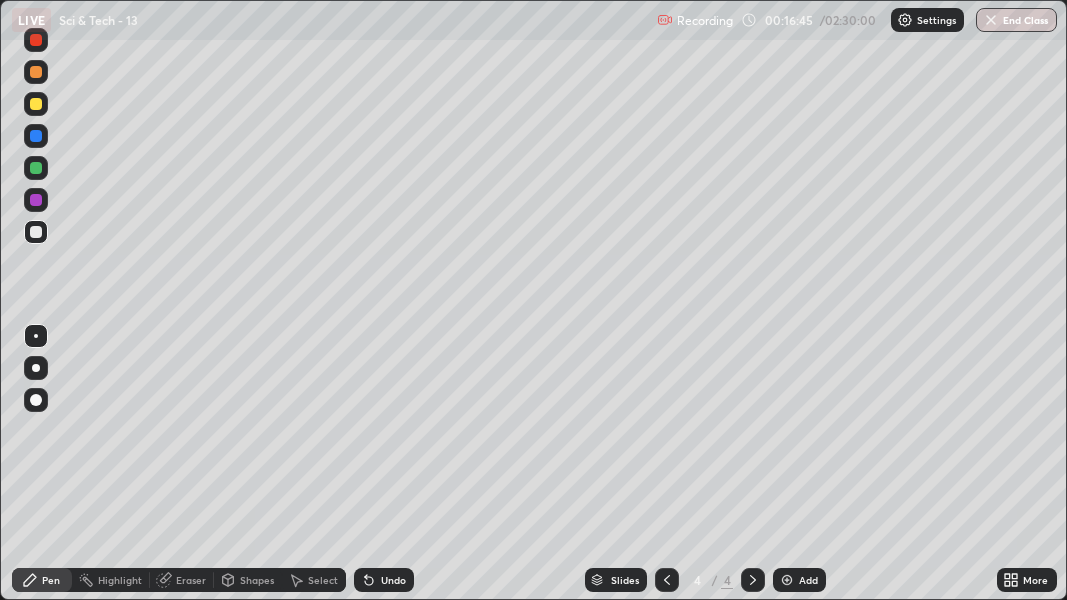 click on "Slides 4 / 4 Add" at bounding box center (705, 580) 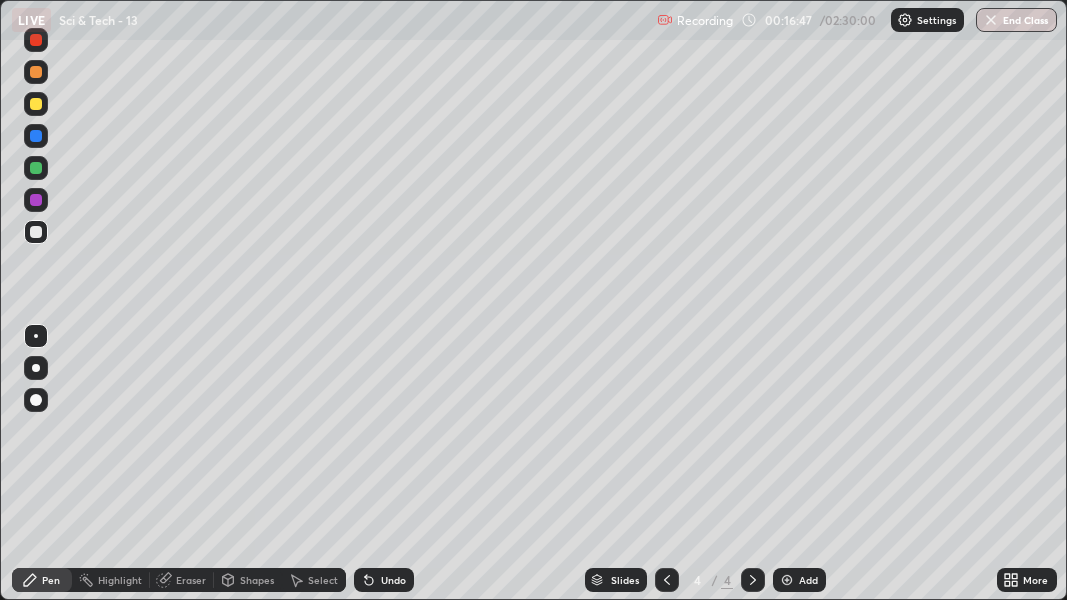 click at bounding box center (787, 580) 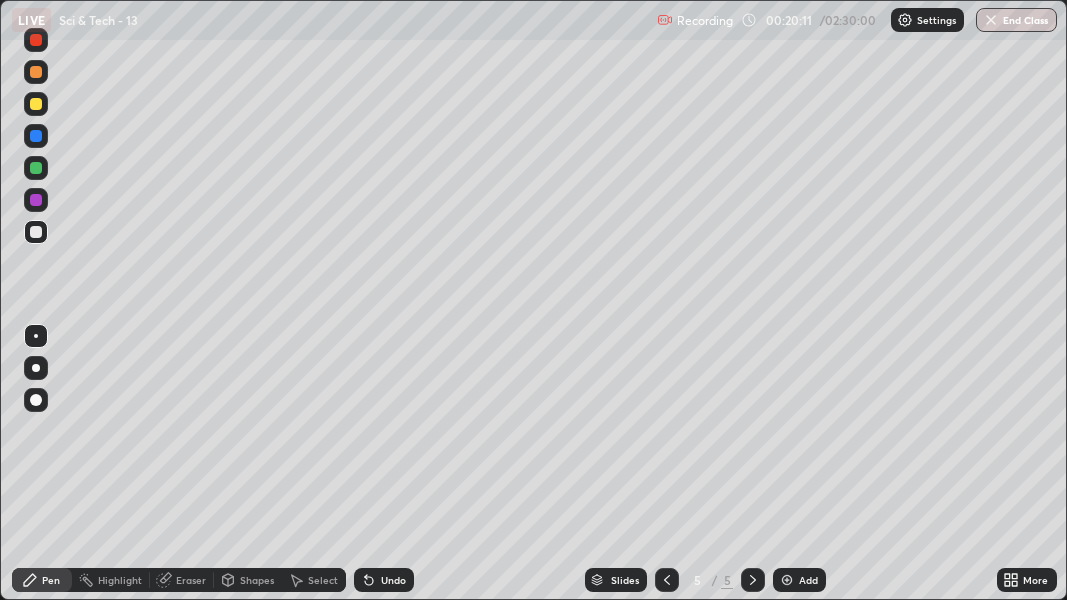 click on "Undo" at bounding box center [393, 580] 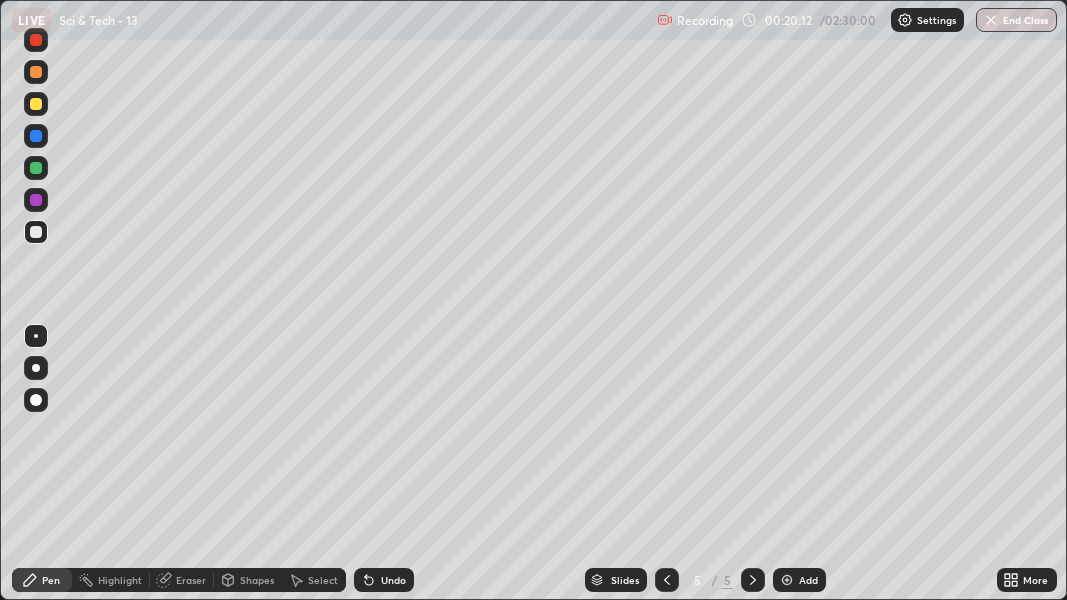 click on "Undo" at bounding box center [393, 580] 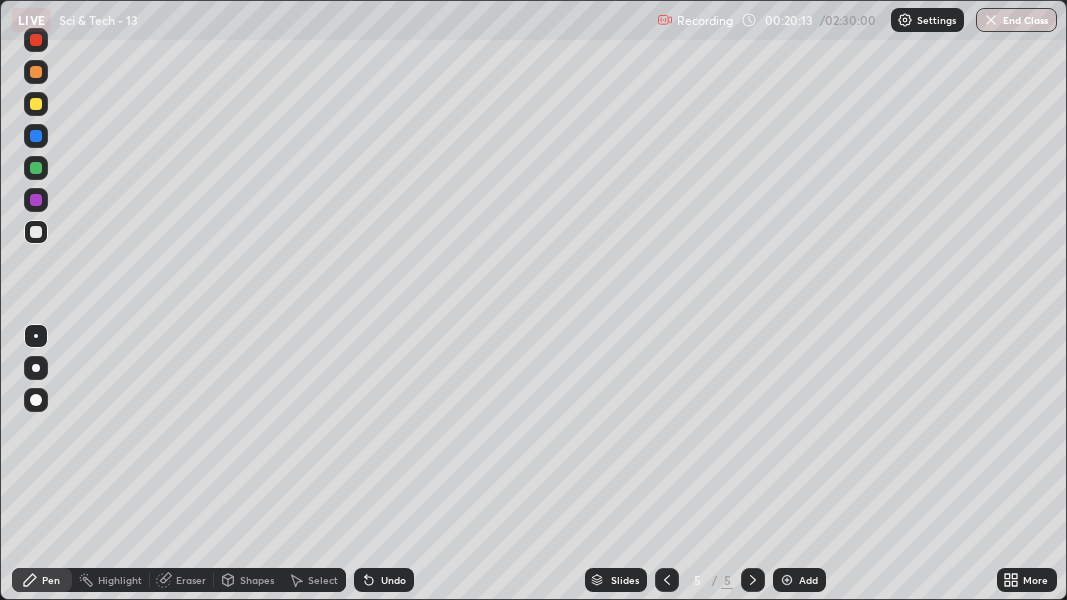 click on "Undo" at bounding box center [393, 580] 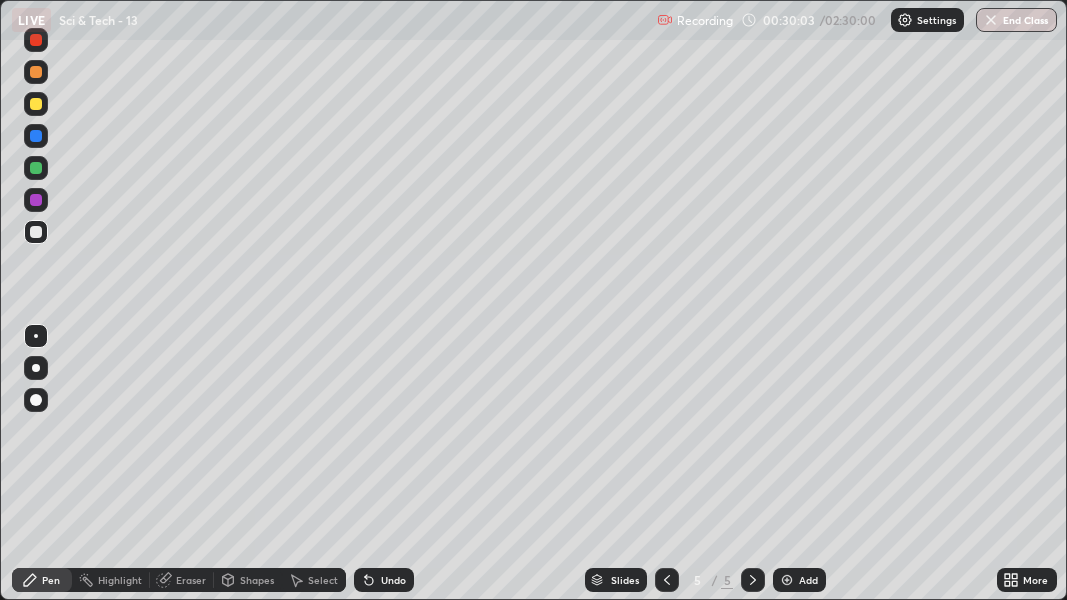 click on "Add" at bounding box center (799, 580) 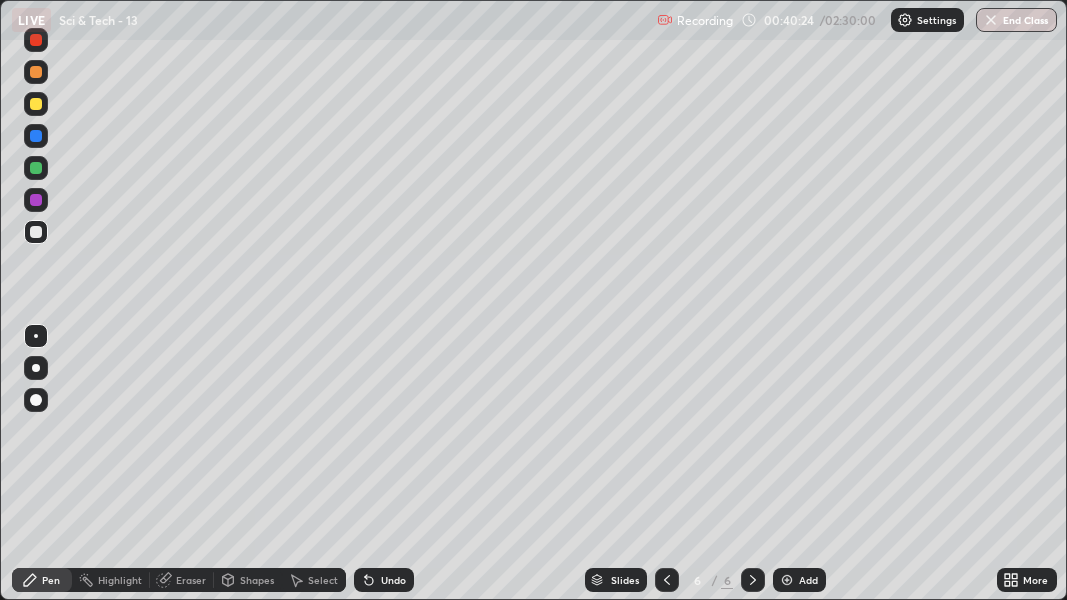 click at bounding box center [787, 580] 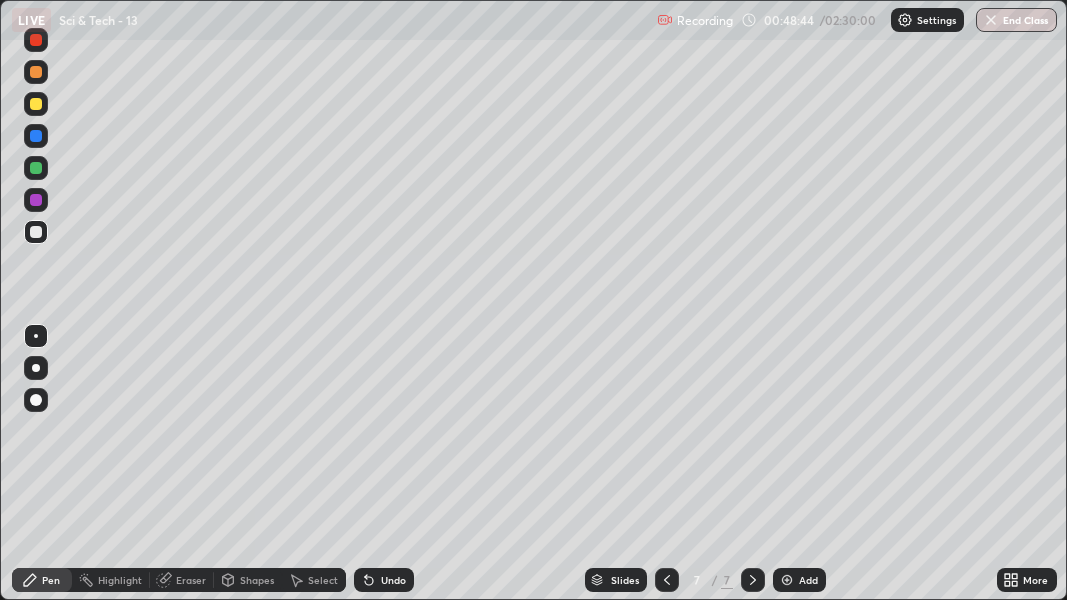 click on "Add" at bounding box center (799, 580) 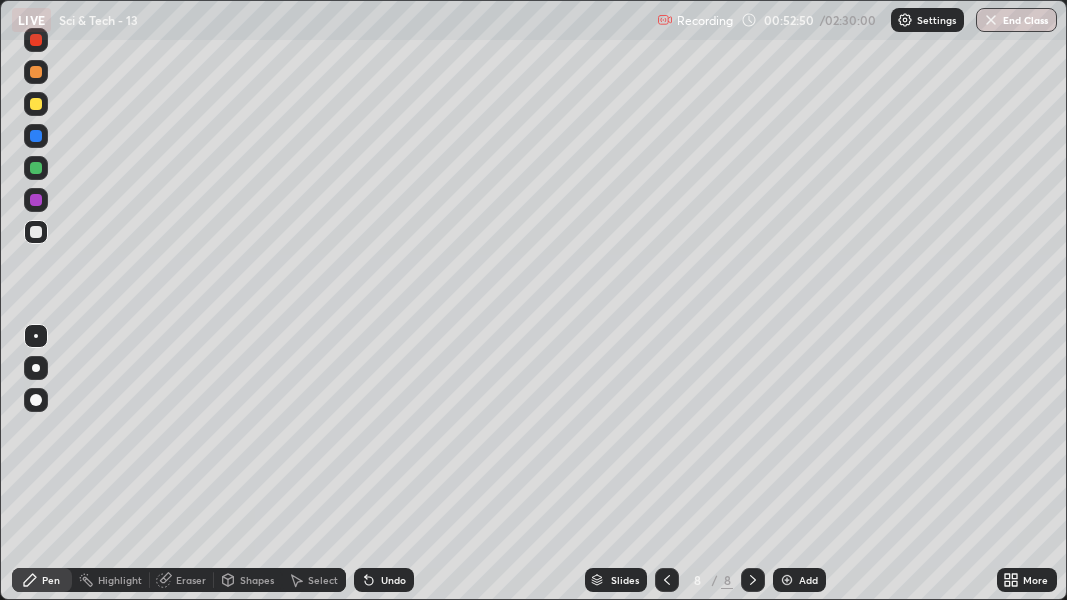 click on "Eraser" at bounding box center [182, 580] 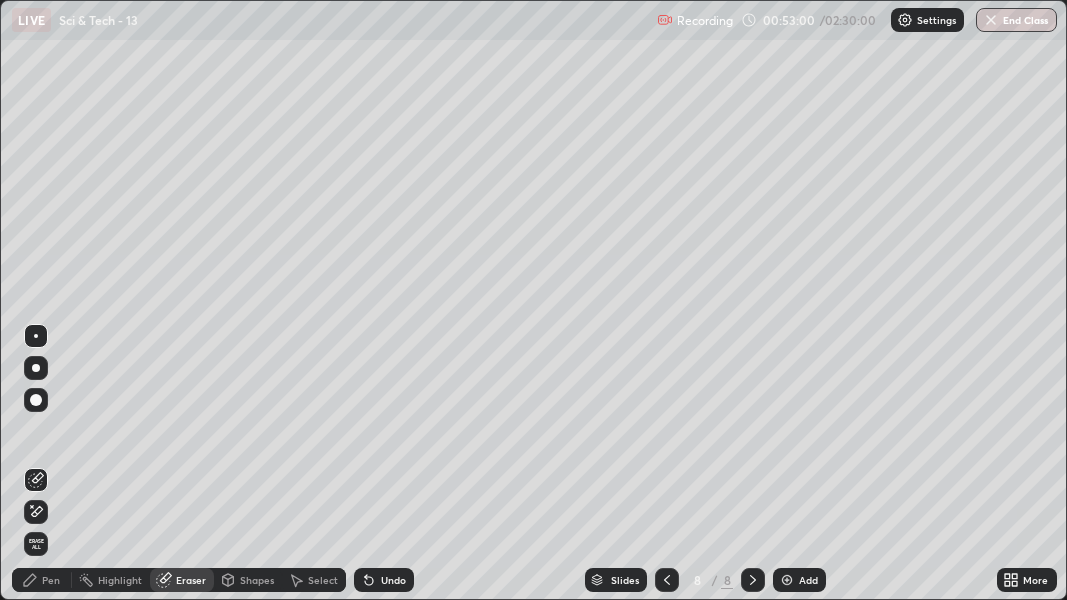 click on "Pen" at bounding box center [51, 580] 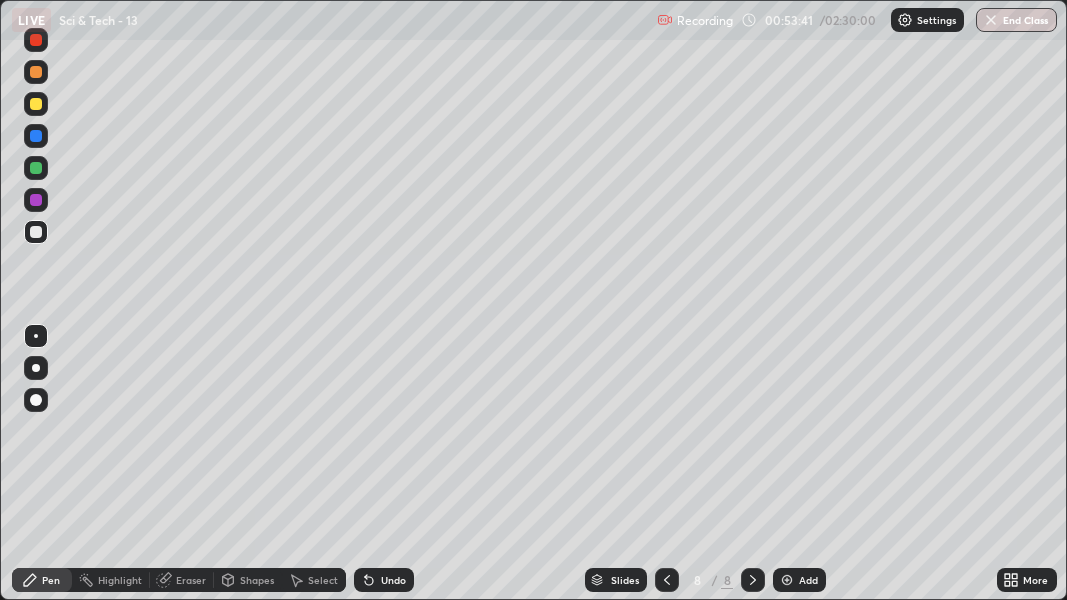 click on "Undo" at bounding box center (384, 580) 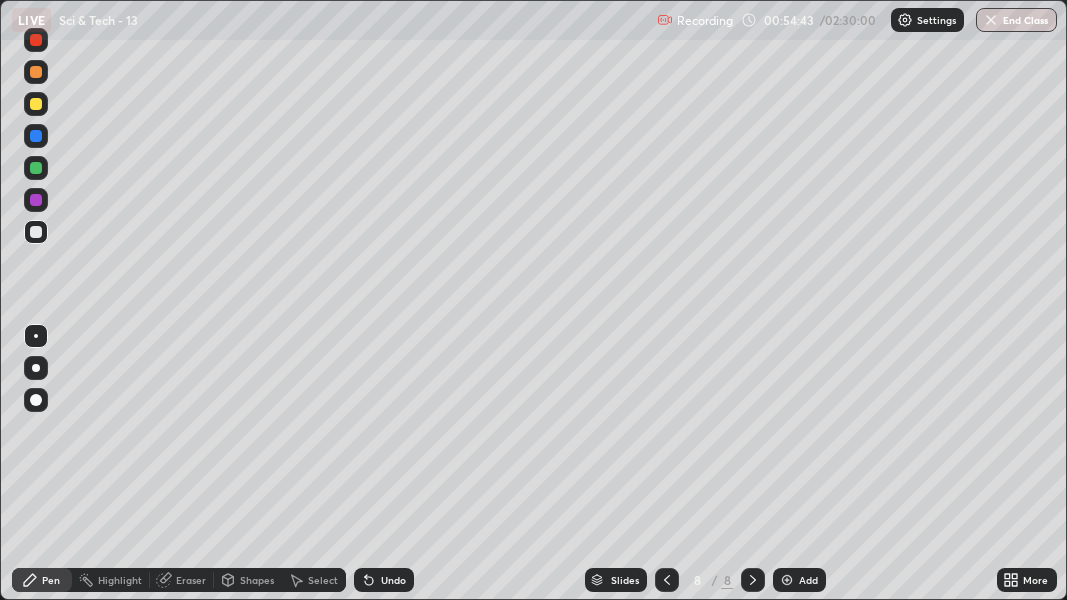 click on "Undo" at bounding box center [393, 580] 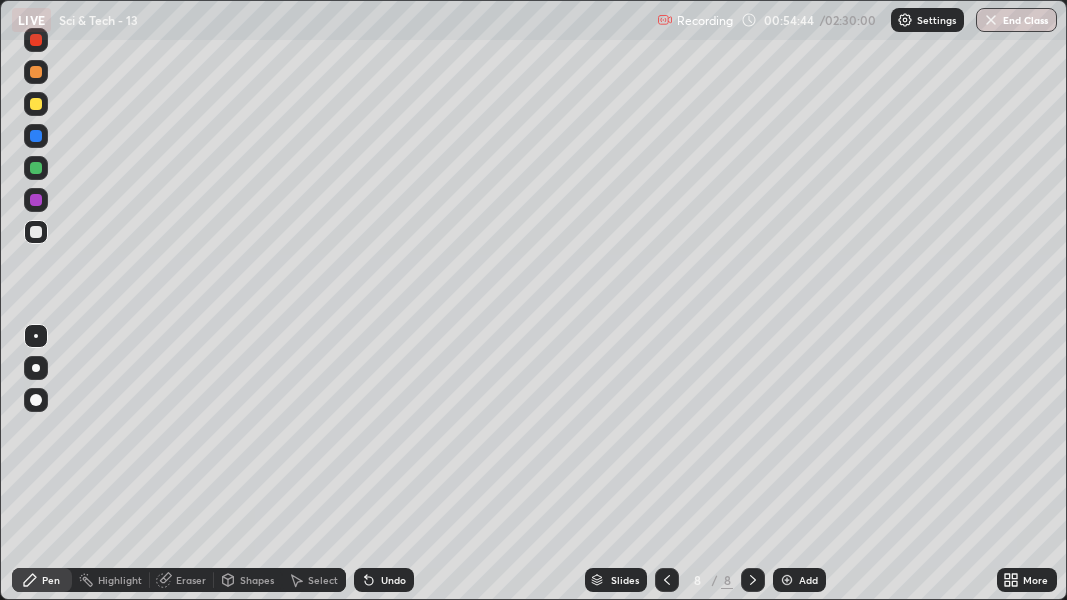 click on "Undo" at bounding box center [393, 580] 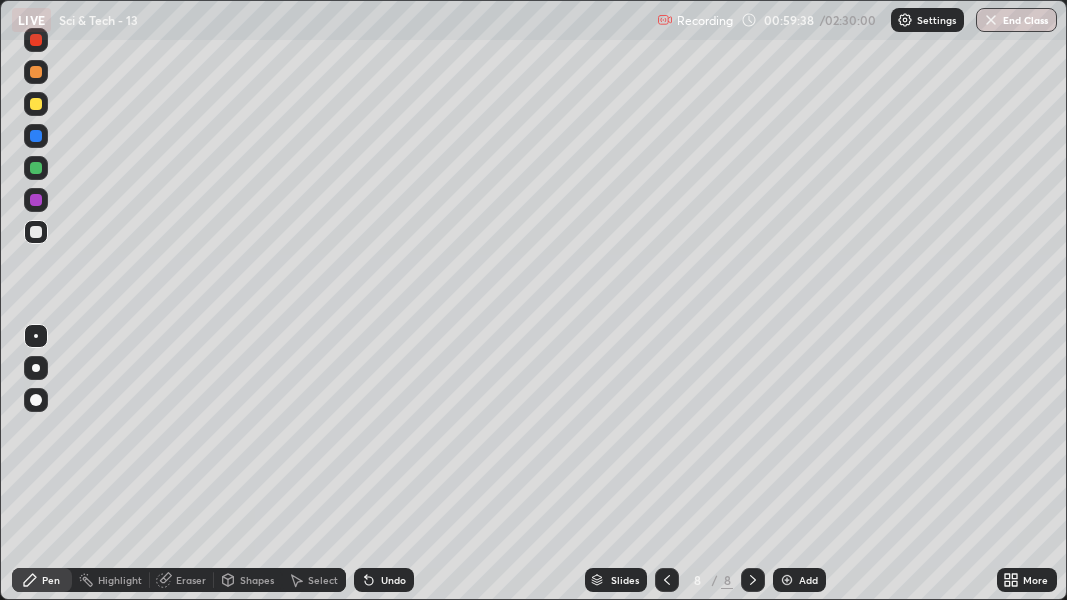 click at bounding box center [787, 580] 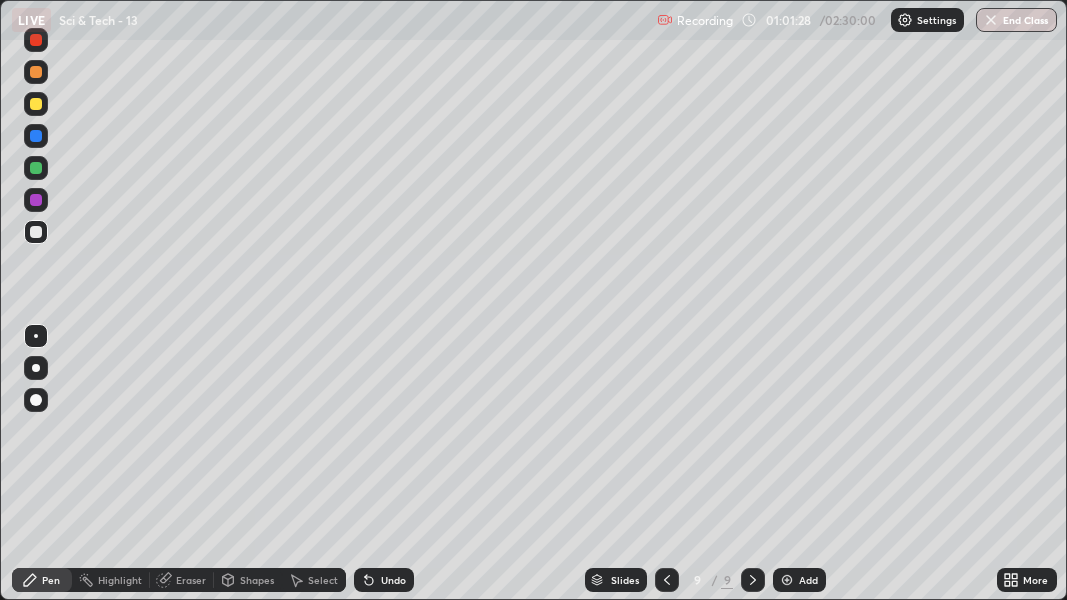 click on "Undo" at bounding box center (393, 580) 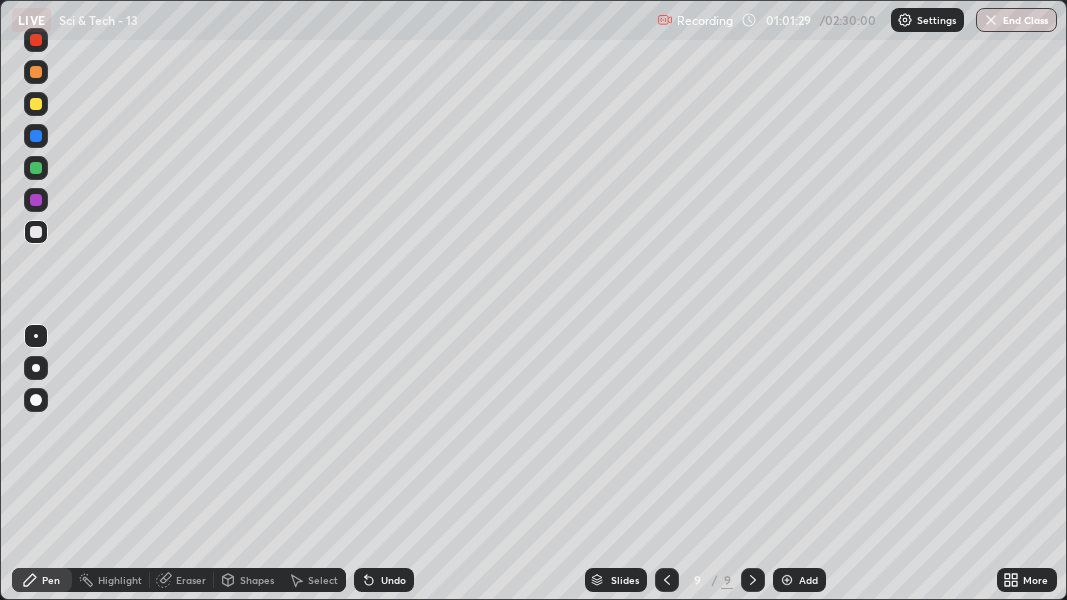 click on "Undo" at bounding box center [393, 580] 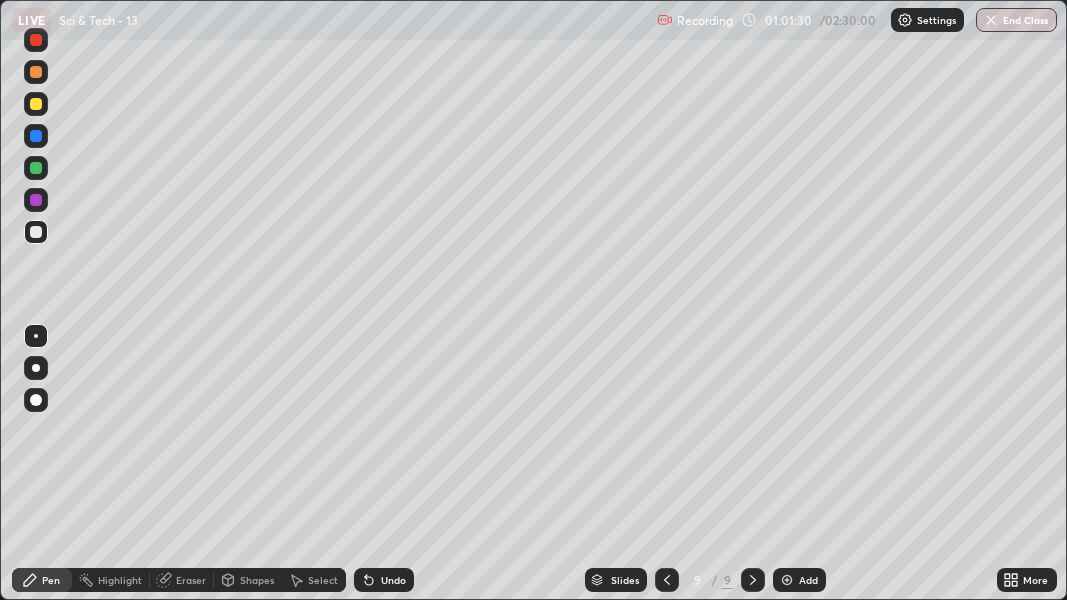 click on "Undo" at bounding box center (393, 580) 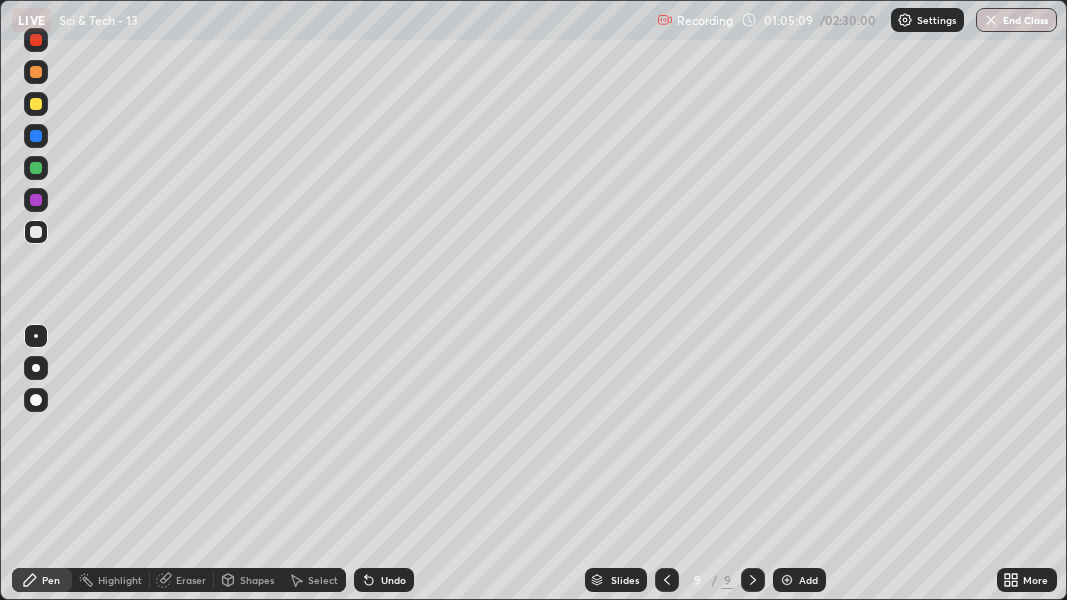click on "Add" at bounding box center [799, 580] 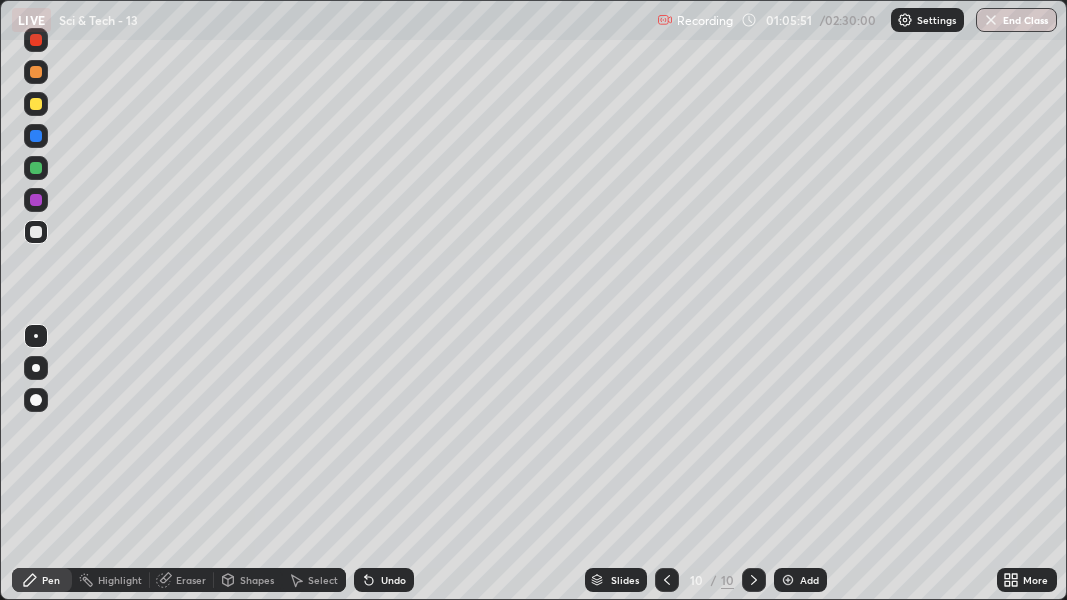 click on "Undo" at bounding box center (384, 580) 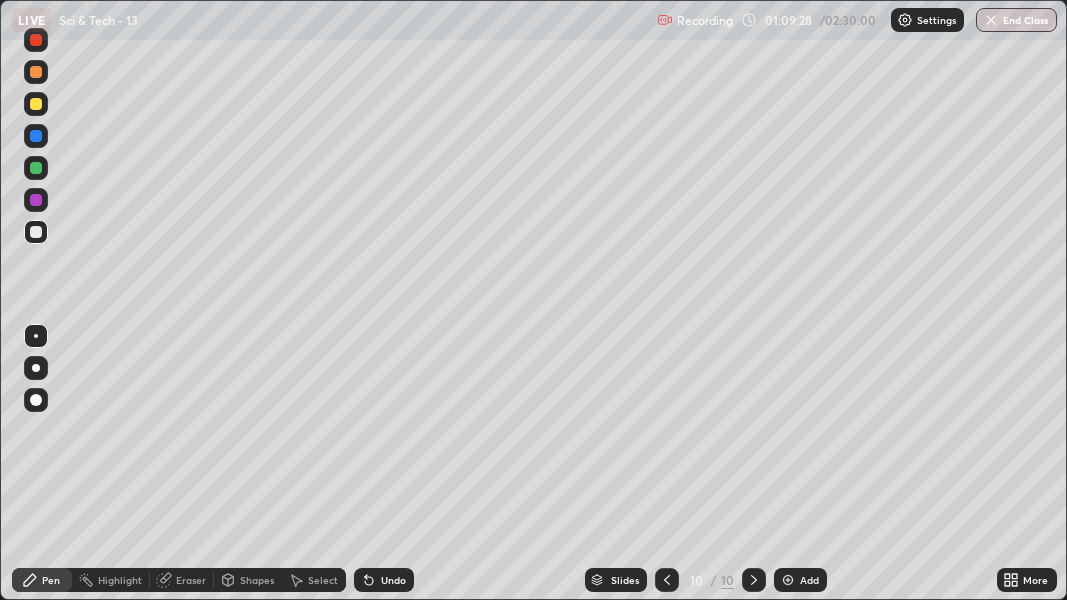 click on "Add" at bounding box center [809, 580] 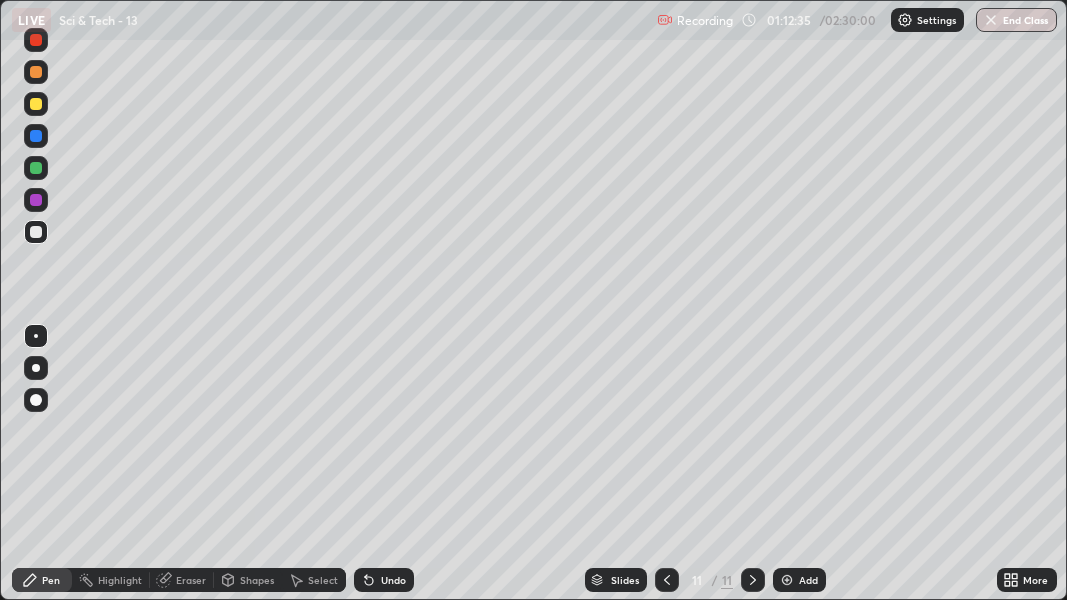 click at bounding box center (36, 200) 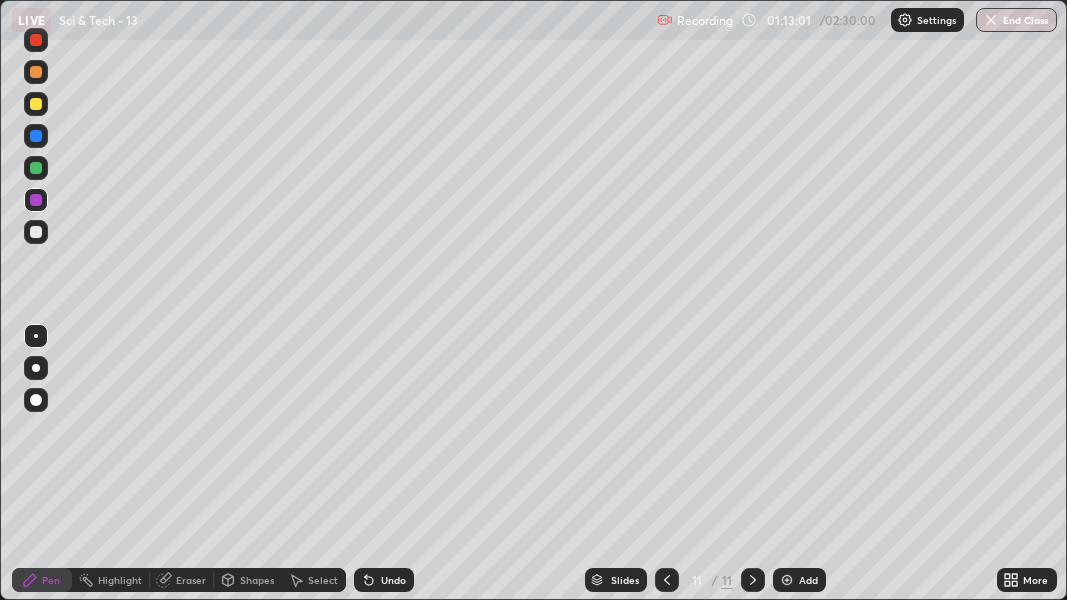 click on "Undo" at bounding box center [384, 580] 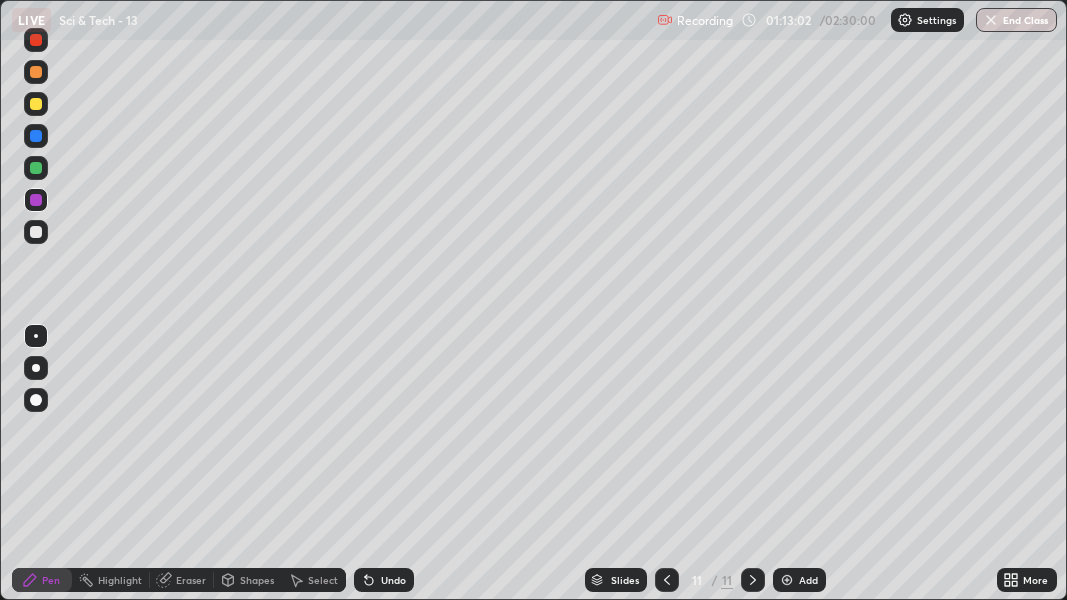 click on "Undo" at bounding box center [384, 580] 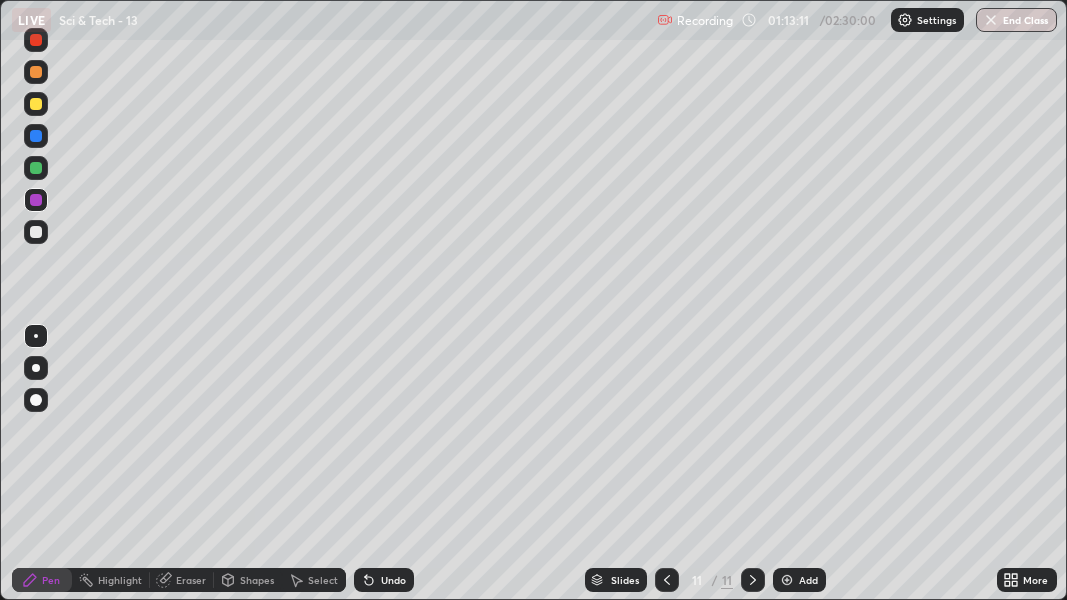 click on "Pen" at bounding box center [51, 580] 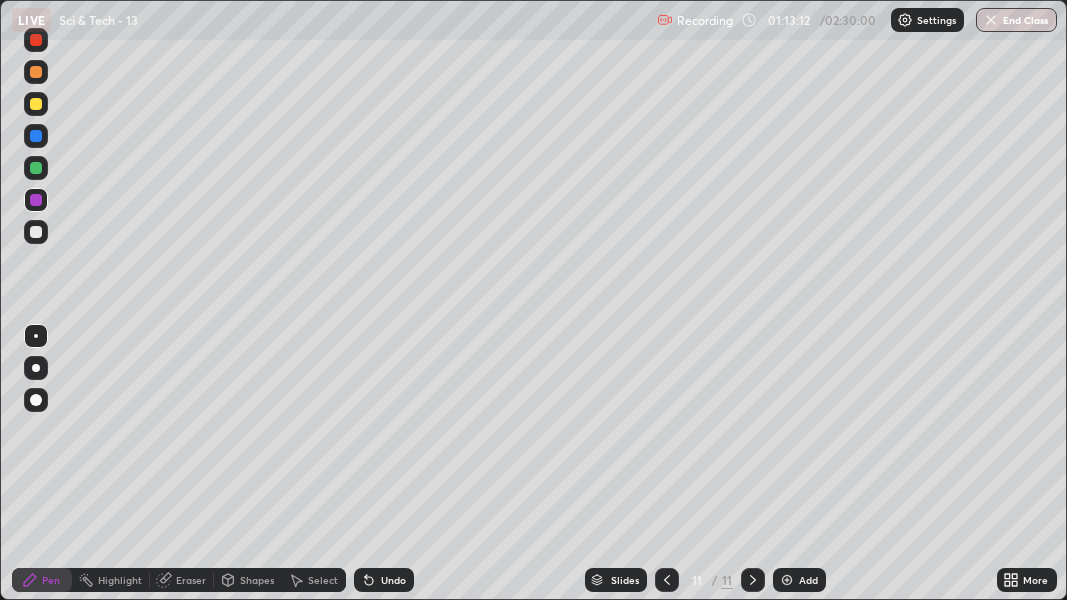 click at bounding box center [36, 232] 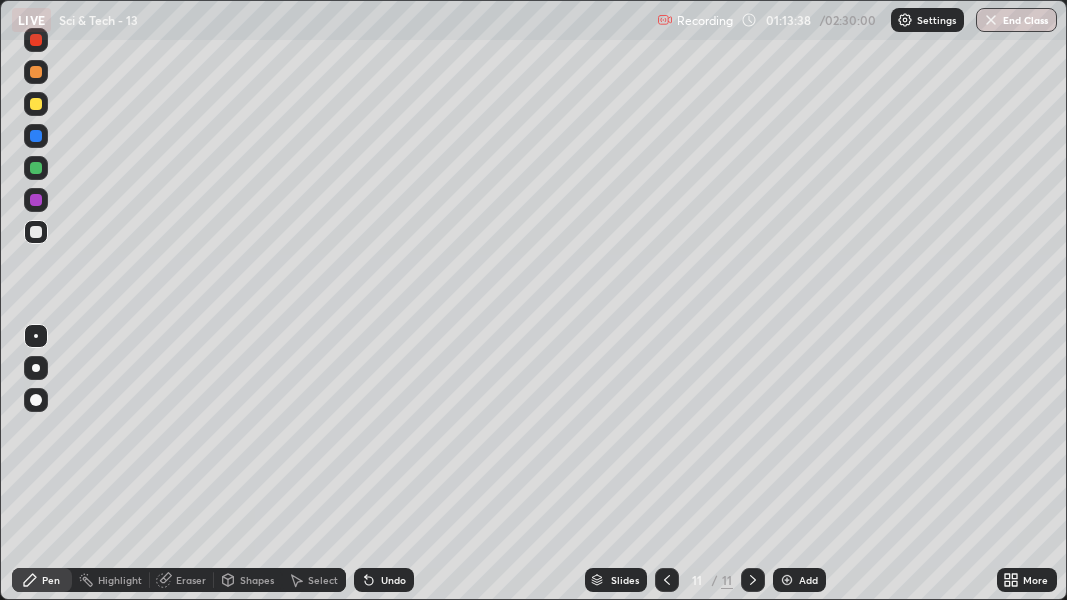 click at bounding box center [36, 104] 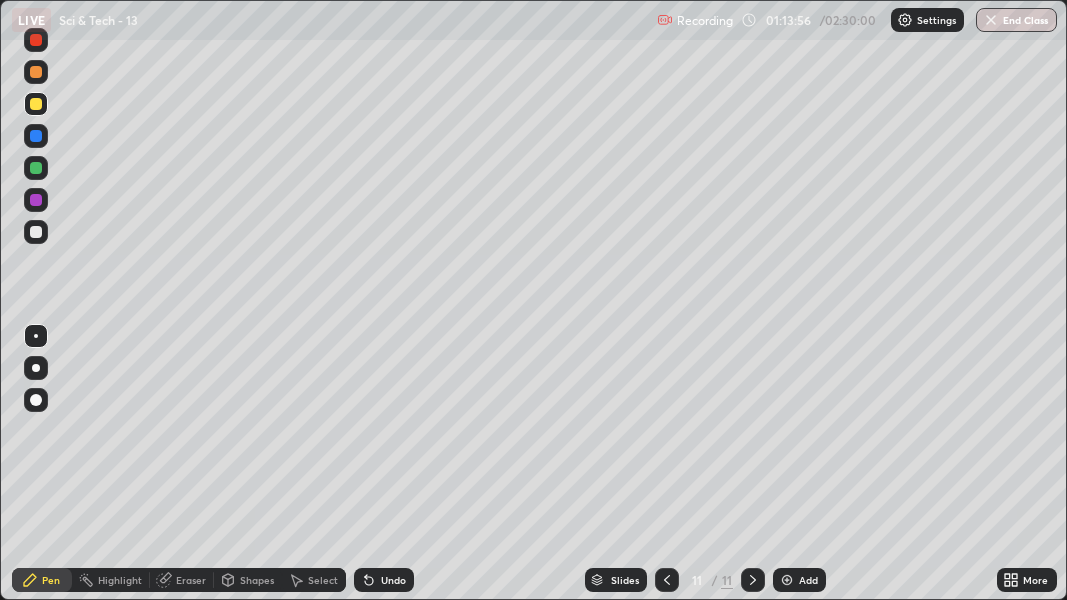 click on "Slides 11 / 11 Add" at bounding box center (705, 580) 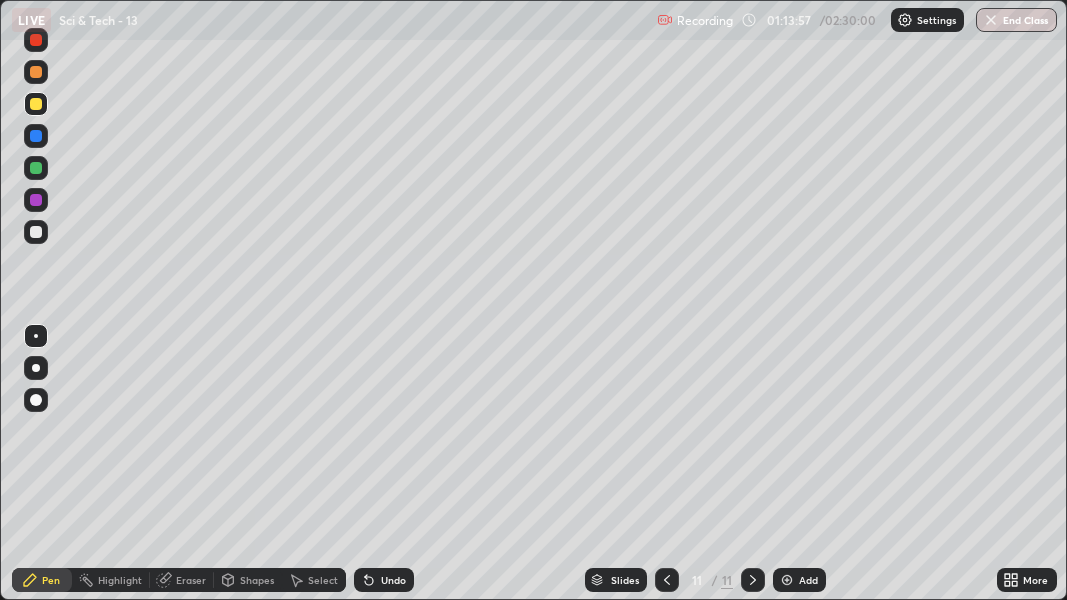 click on "Slides 11 / 11 Add" at bounding box center (705, 580) 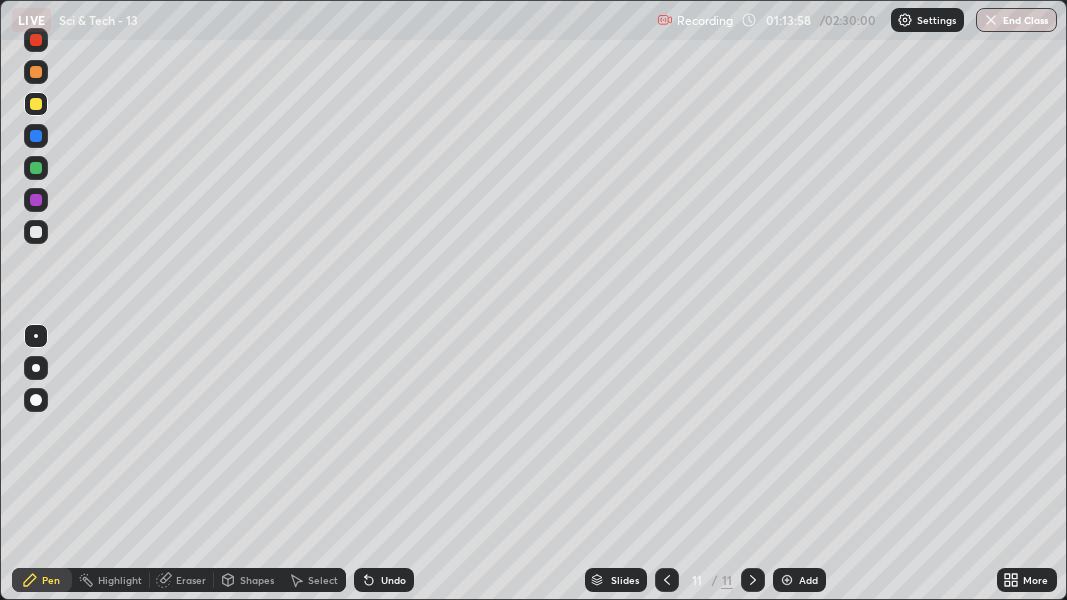 click on "Slides 11 / 11 Add" at bounding box center [705, 580] 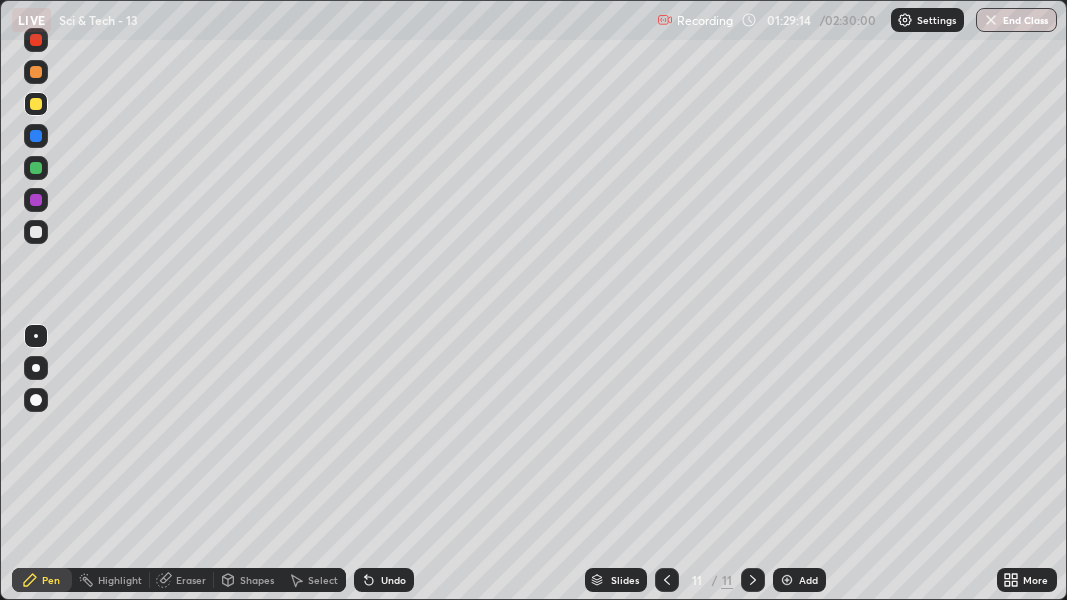 click at bounding box center [787, 580] 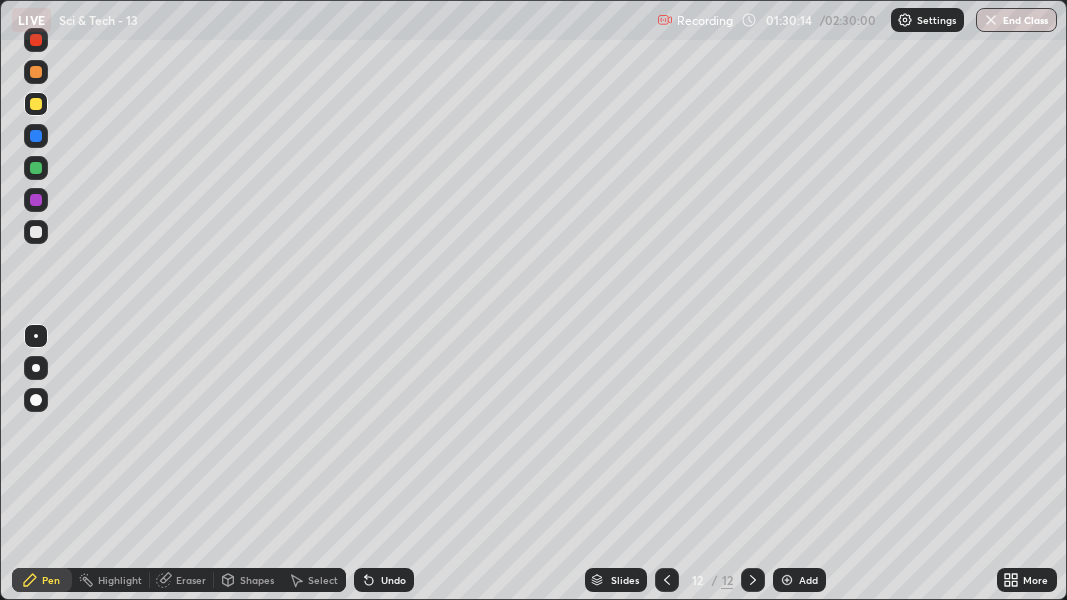 click at bounding box center (787, 580) 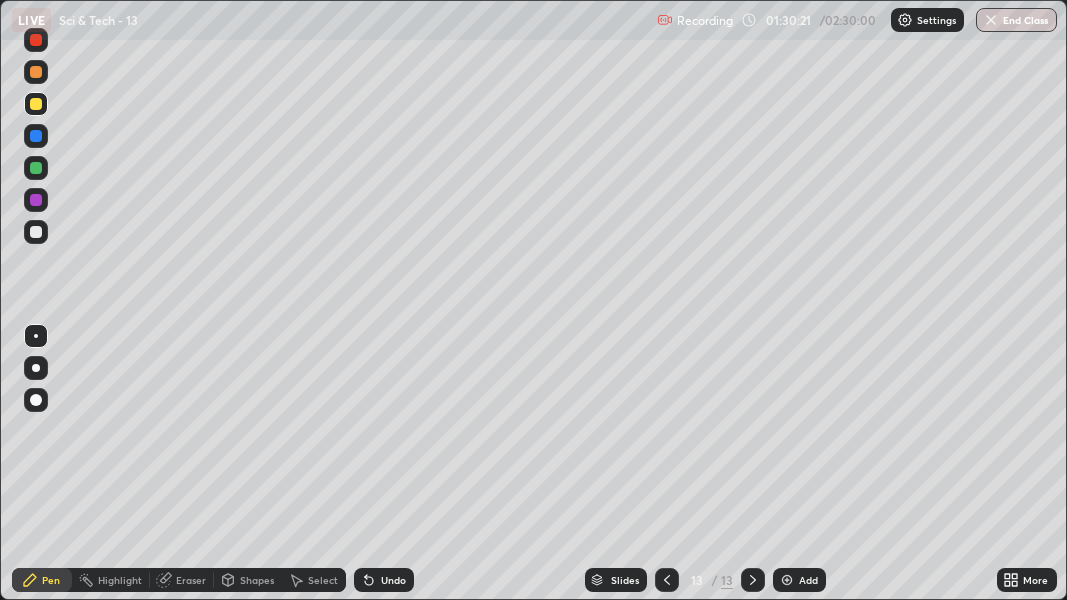 click on "Undo" at bounding box center [384, 580] 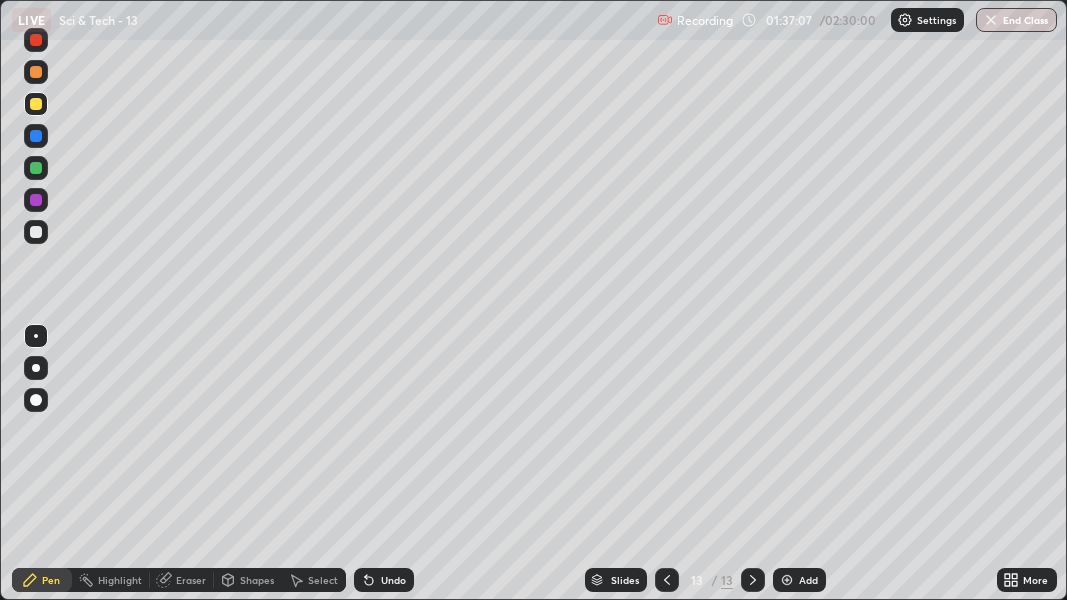 click on "Add" at bounding box center [808, 580] 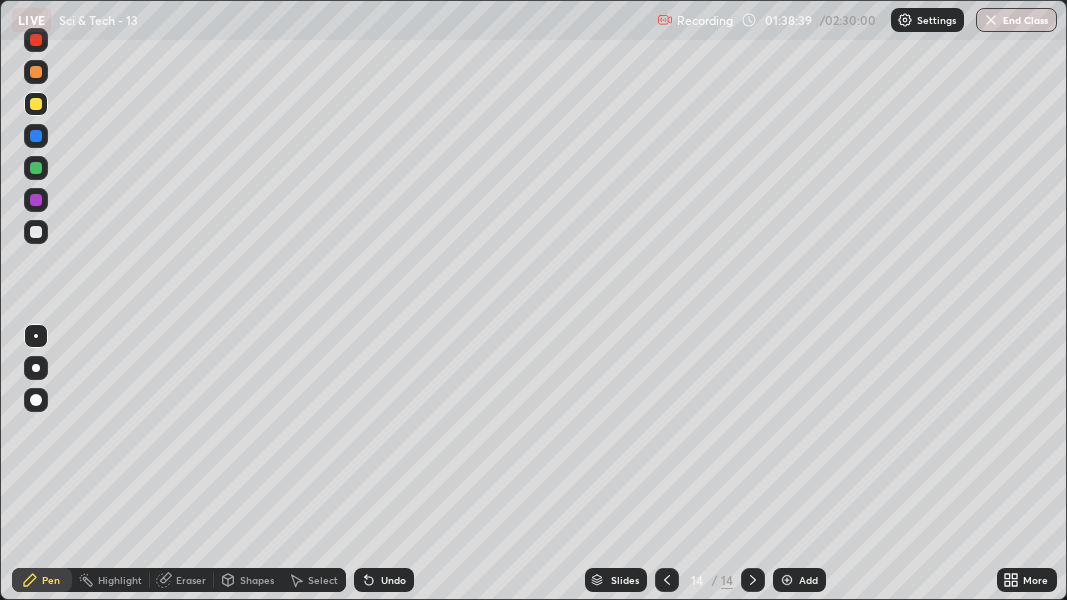 click 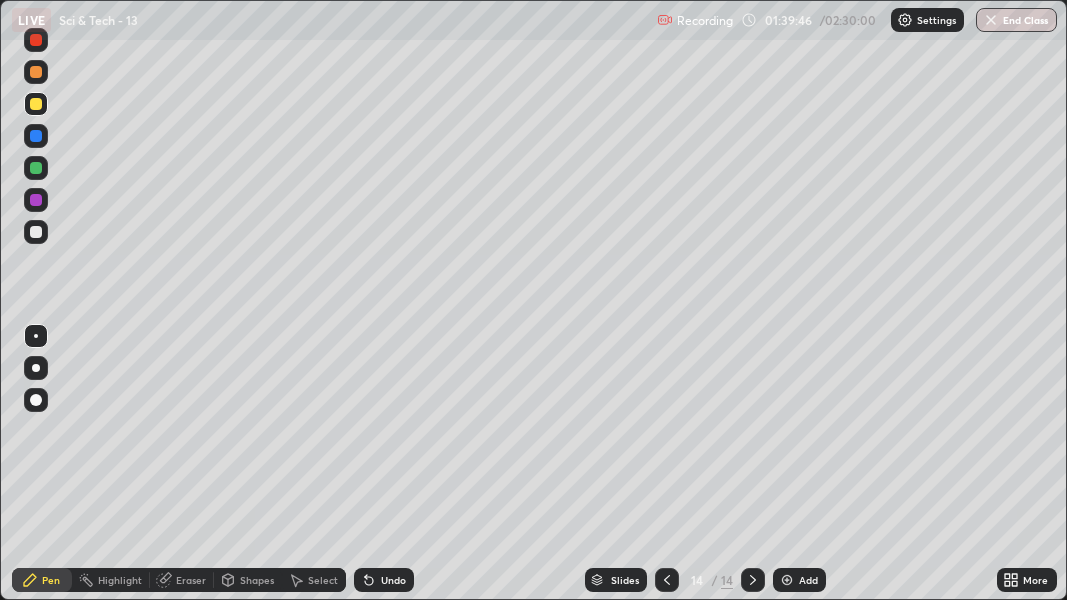 click at bounding box center (36, 200) 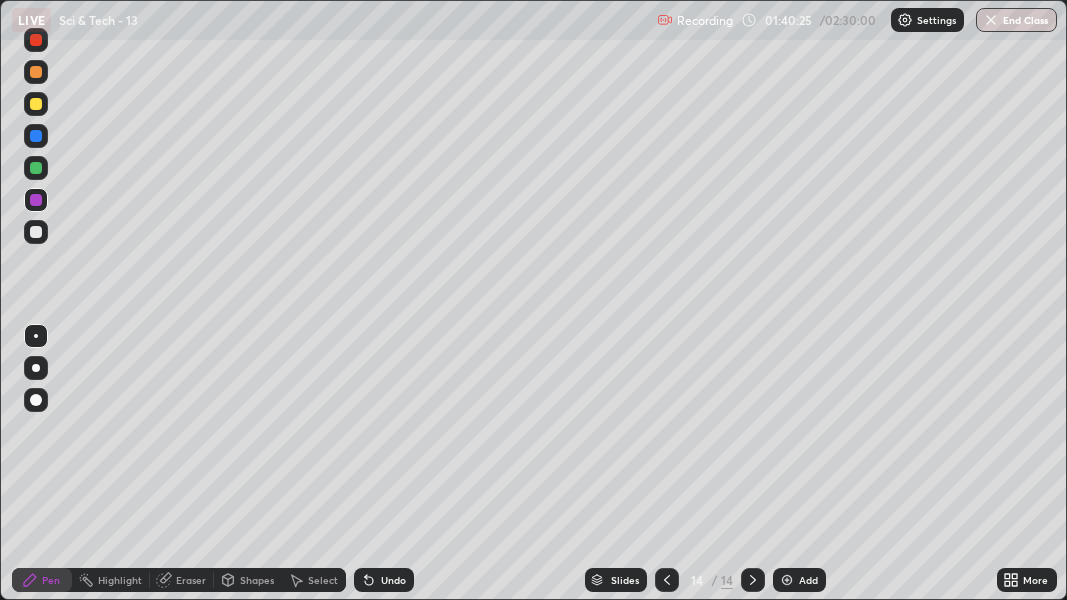 click at bounding box center (36, 104) 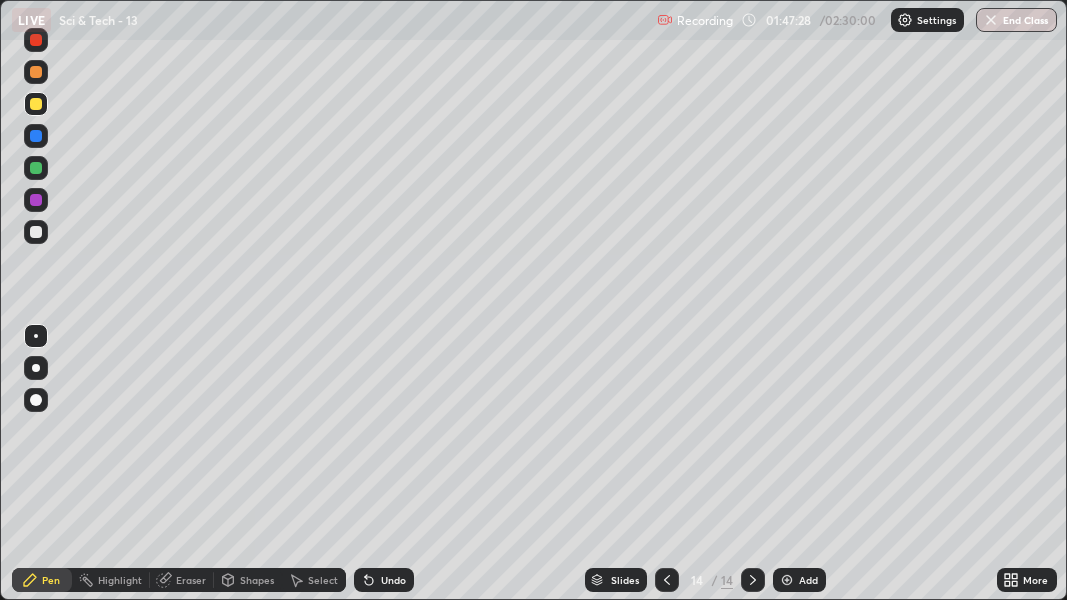 scroll, scrollTop: 0, scrollLeft: 0, axis: both 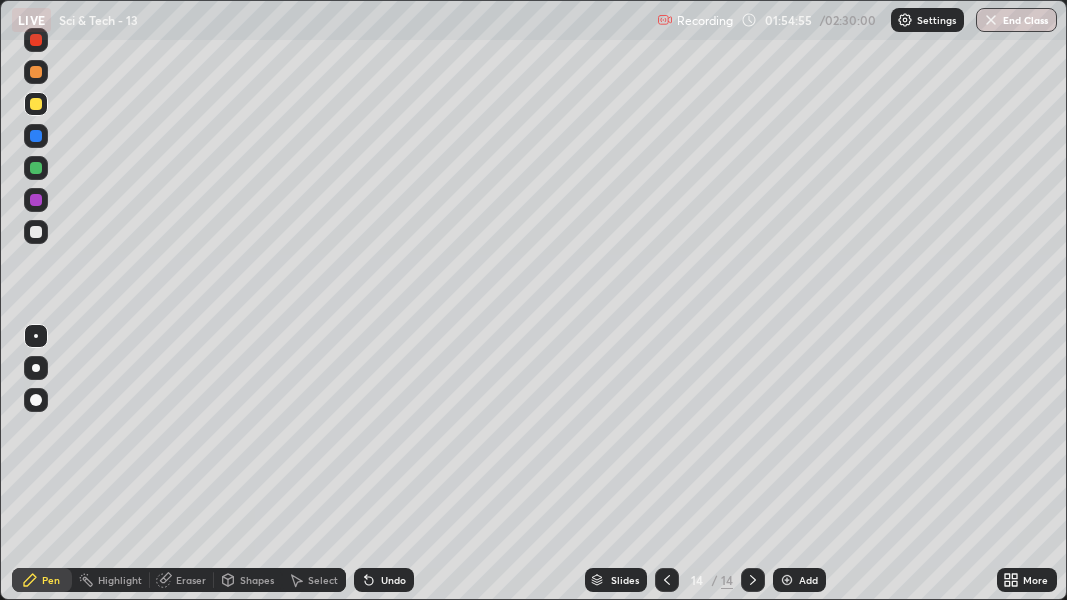 click on "Select" at bounding box center [314, 580] 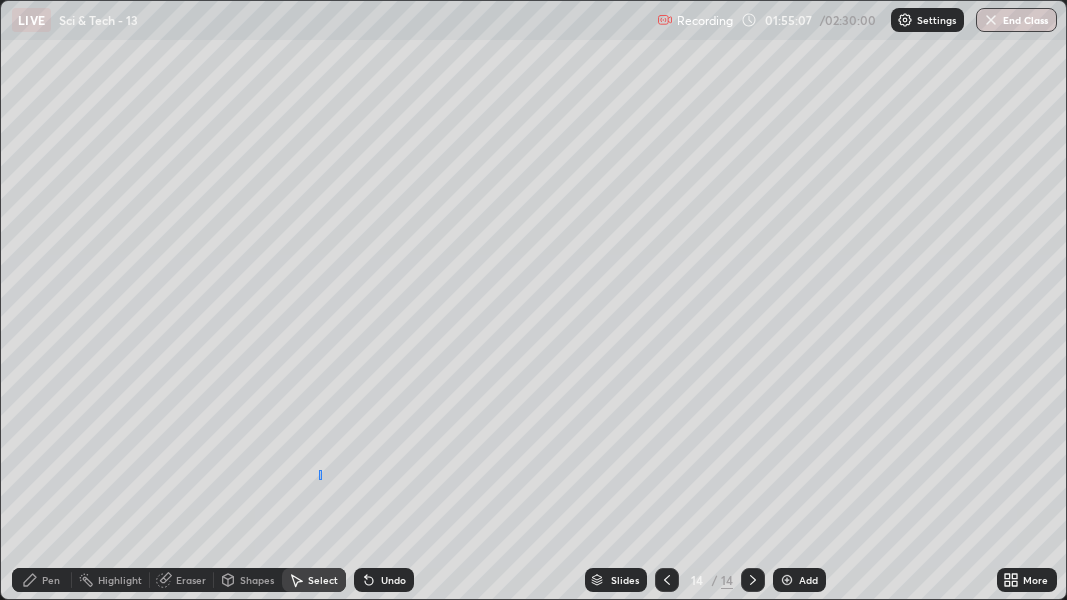 click on "0 ° Undo Copy Duplicate Duplicate to new slide Delete" at bounding box center [533, 300] 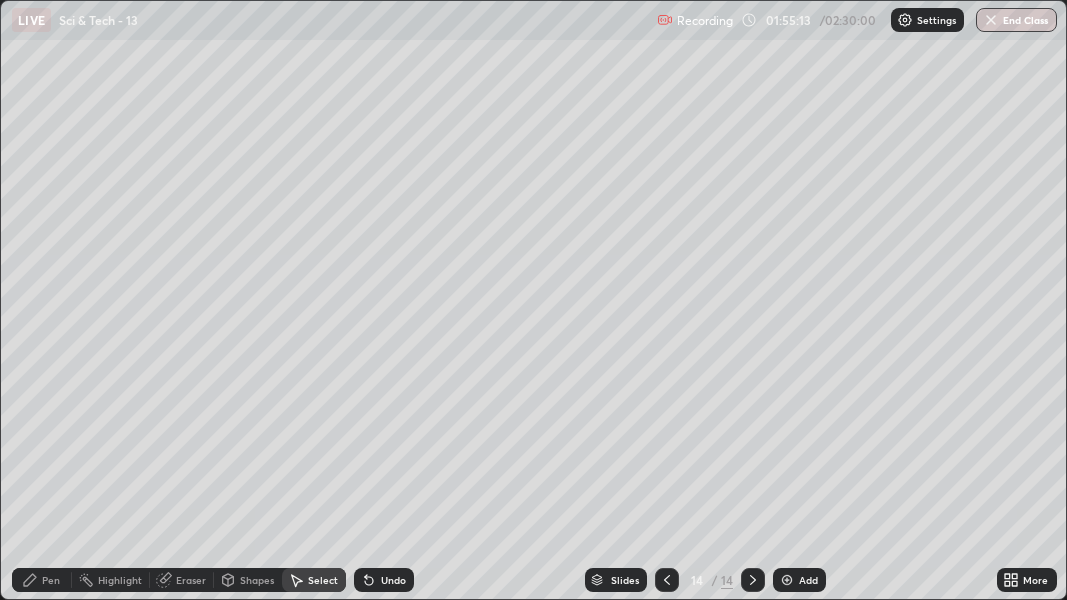 click 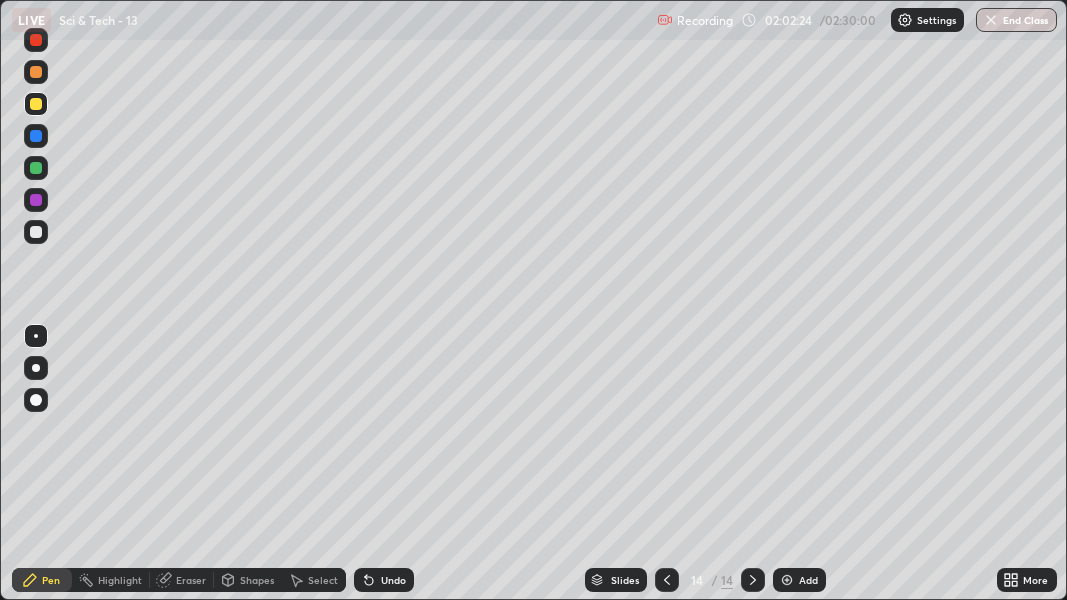 click on "Eraser" at bounding box center (182, 580) 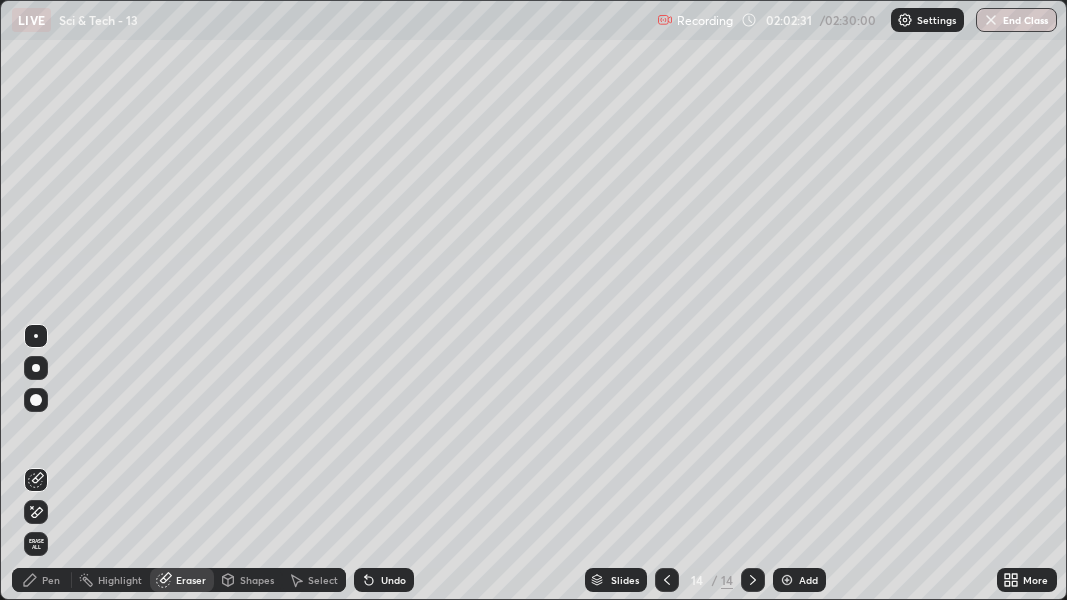 click on "Pen" at bounding box center (51, 580) 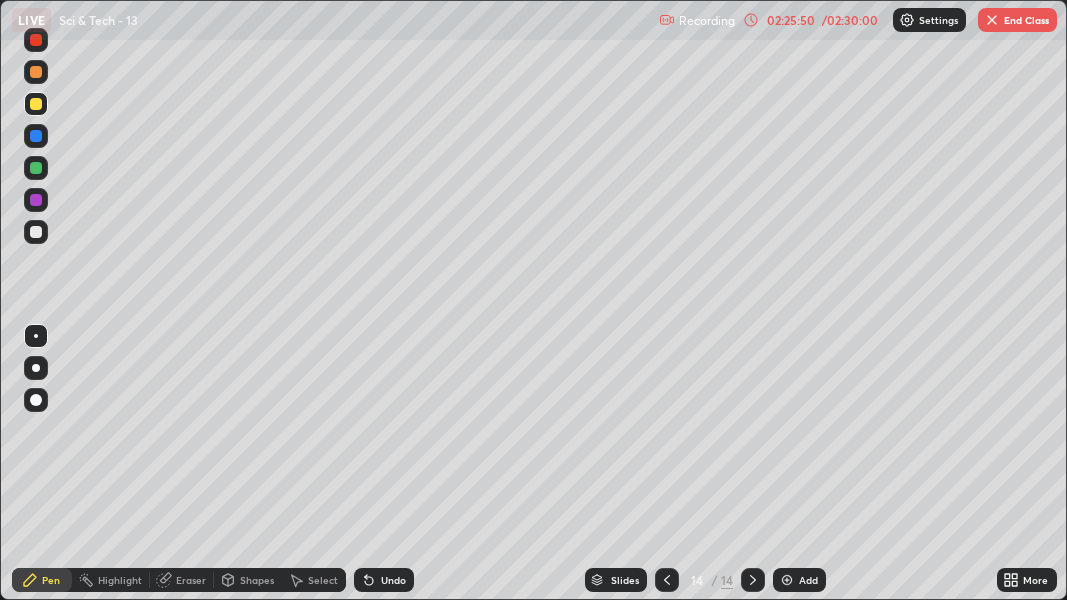 click at bounding box center (787, 580) 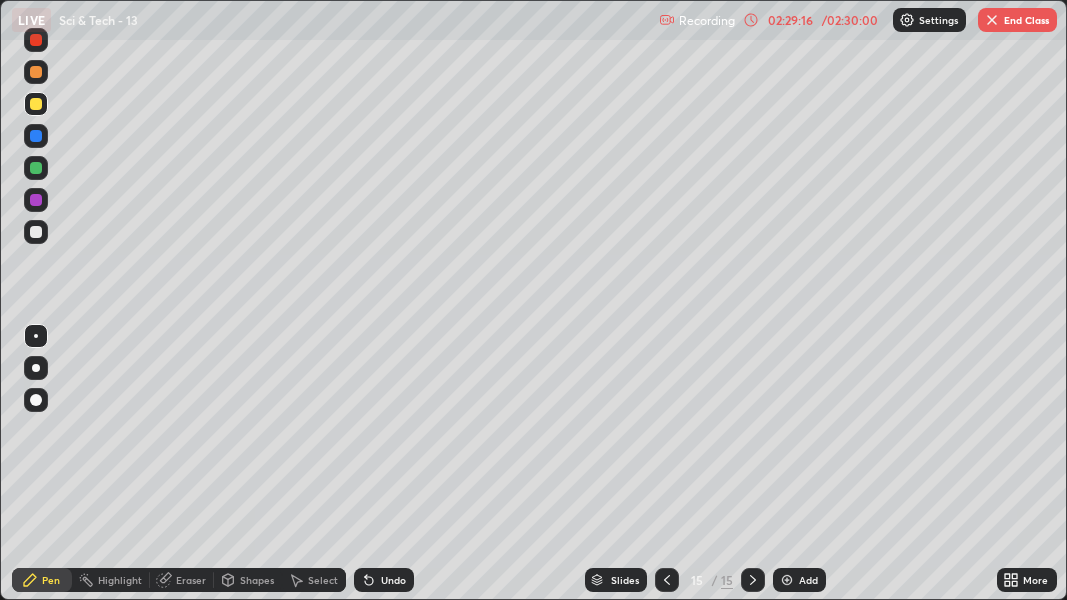 click on "End Class" at bounding box center [1017, 20] 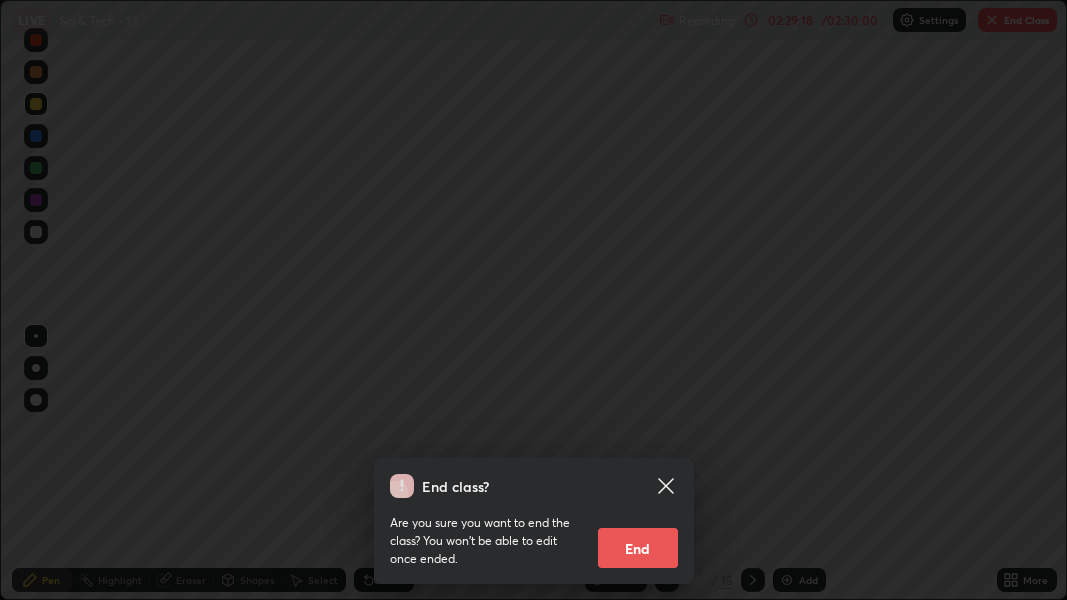 click on "End" at bounding box center (638, 548) 